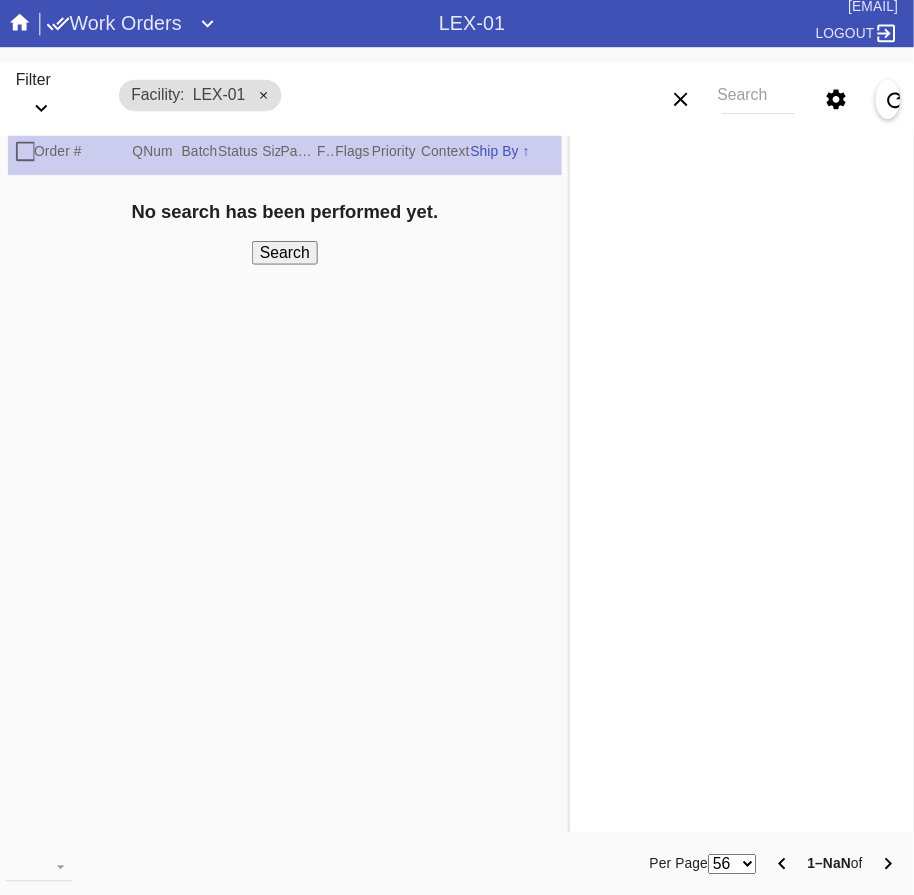 scroll, scrollTop: 0, scrollLeft: 0, axis: both 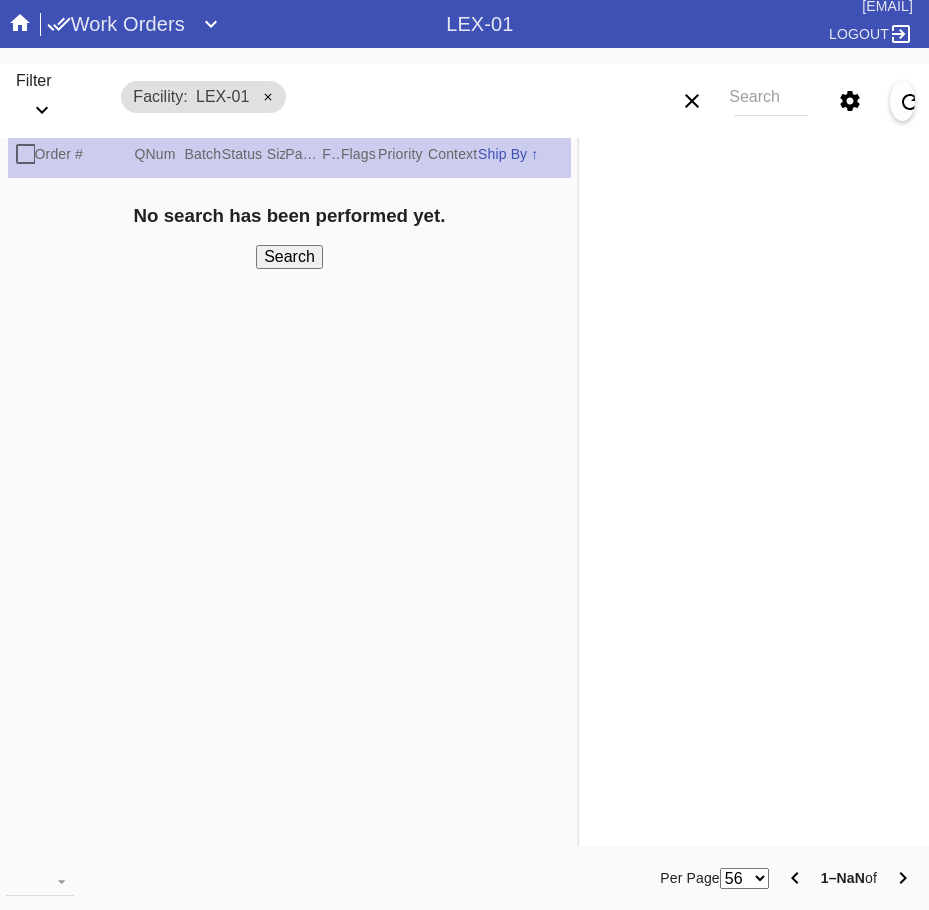 click on "Work Orders" at bounding box center (116, 24) 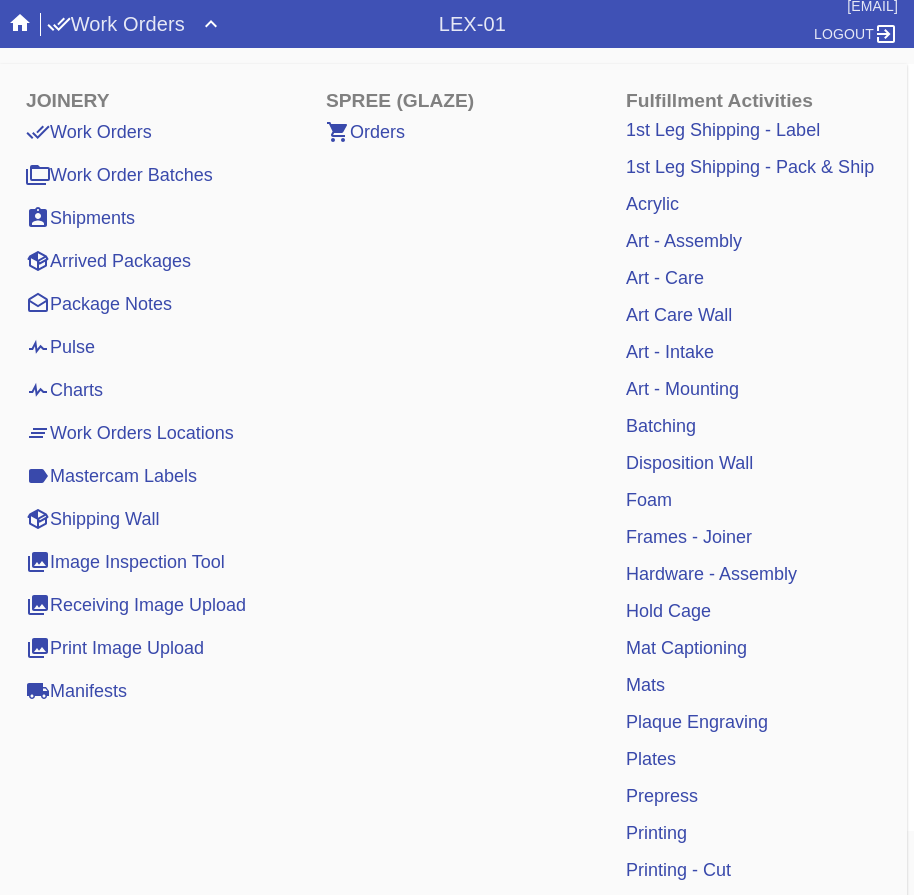 click on "Mat Captioning" at bounding box center (686, 648) 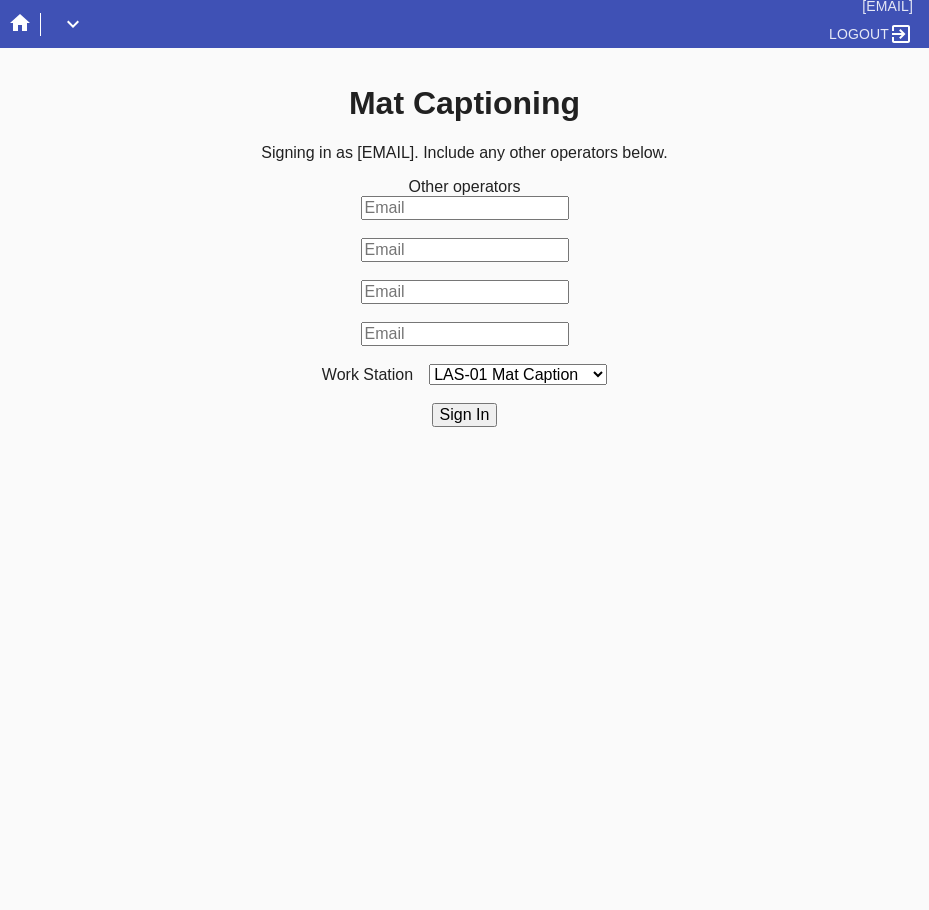 scroll, scrollTop: 0, scrollLeft: 0, axis: both 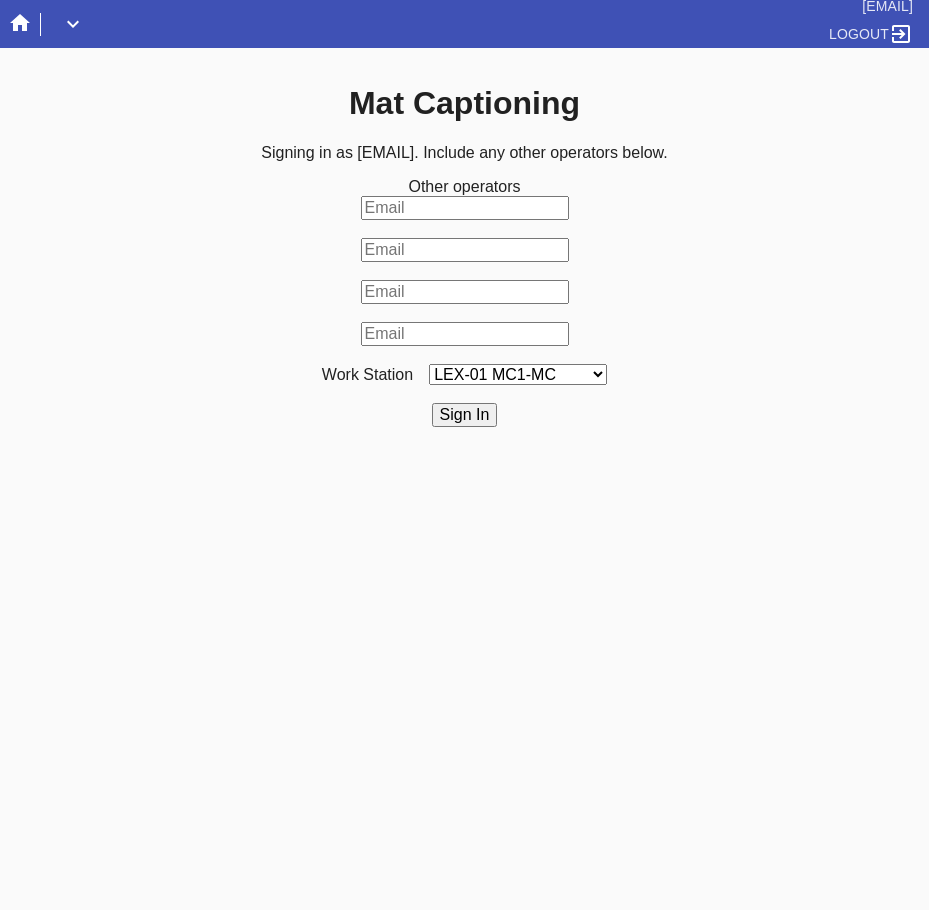 click on "LAS-01 Mat Caption
LEX-01 MC1-MC
DCA-05 Mat Captions" at bounding box center (518, 374) 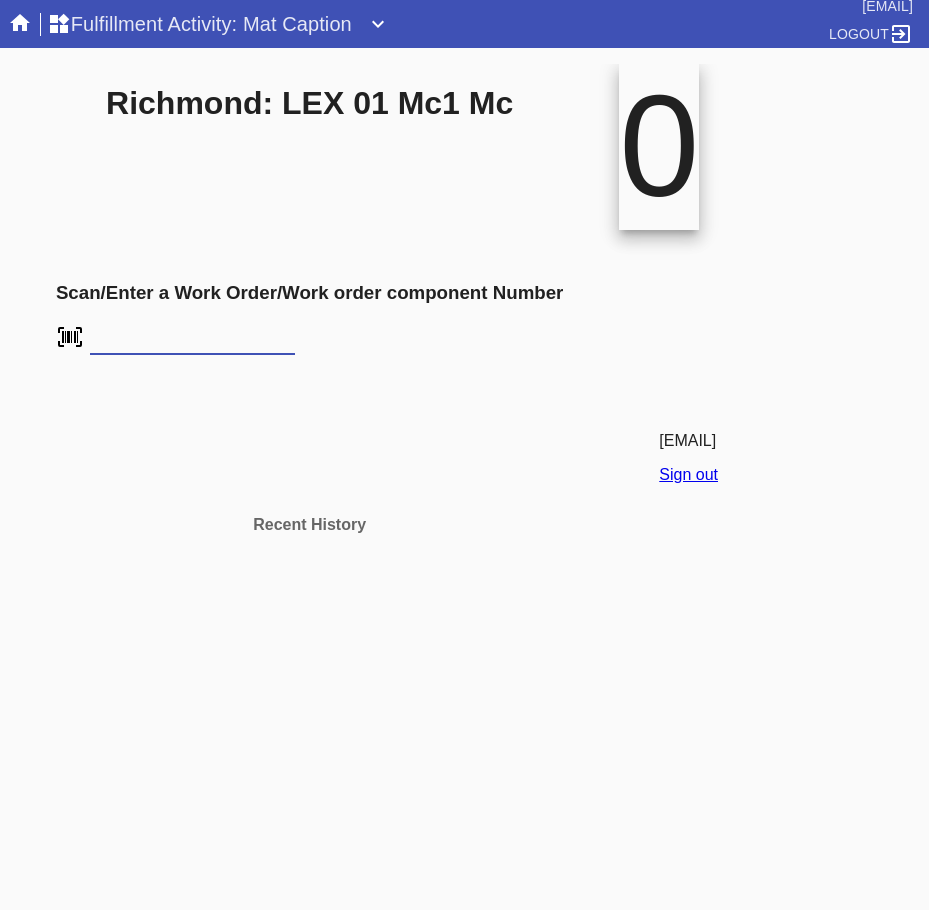scroll, scrollTop: 0, scrollLeft: 0, axis: both 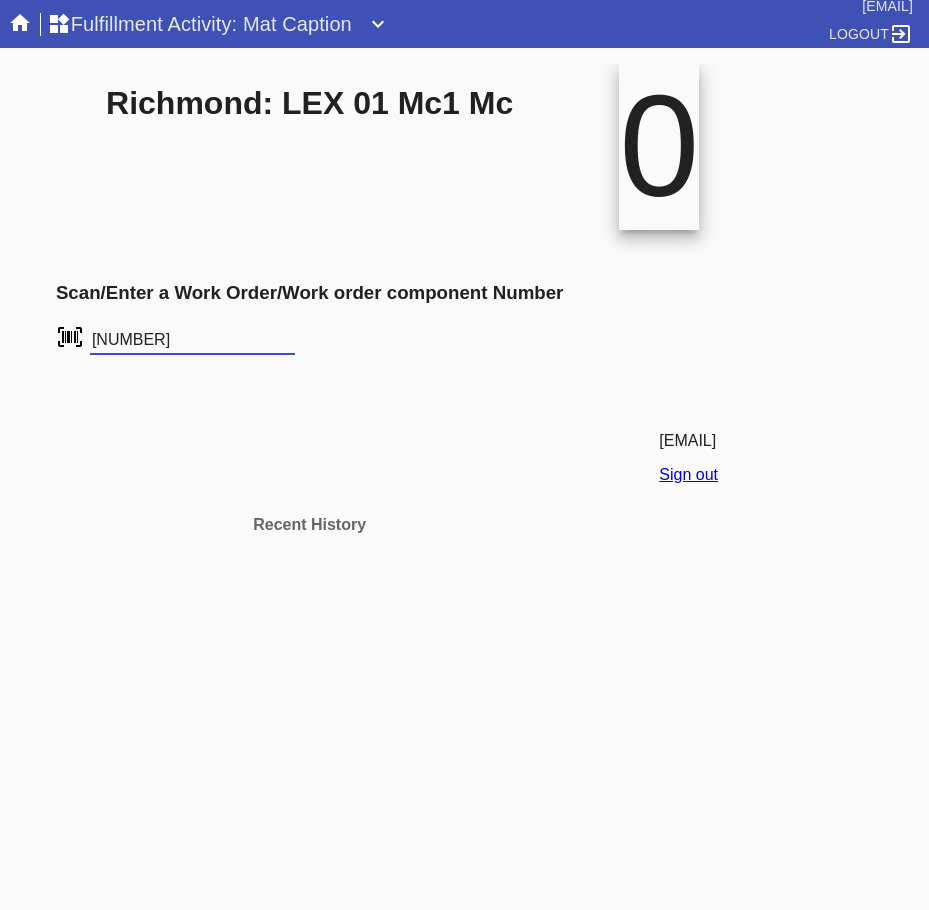 type on "W824722789039206" 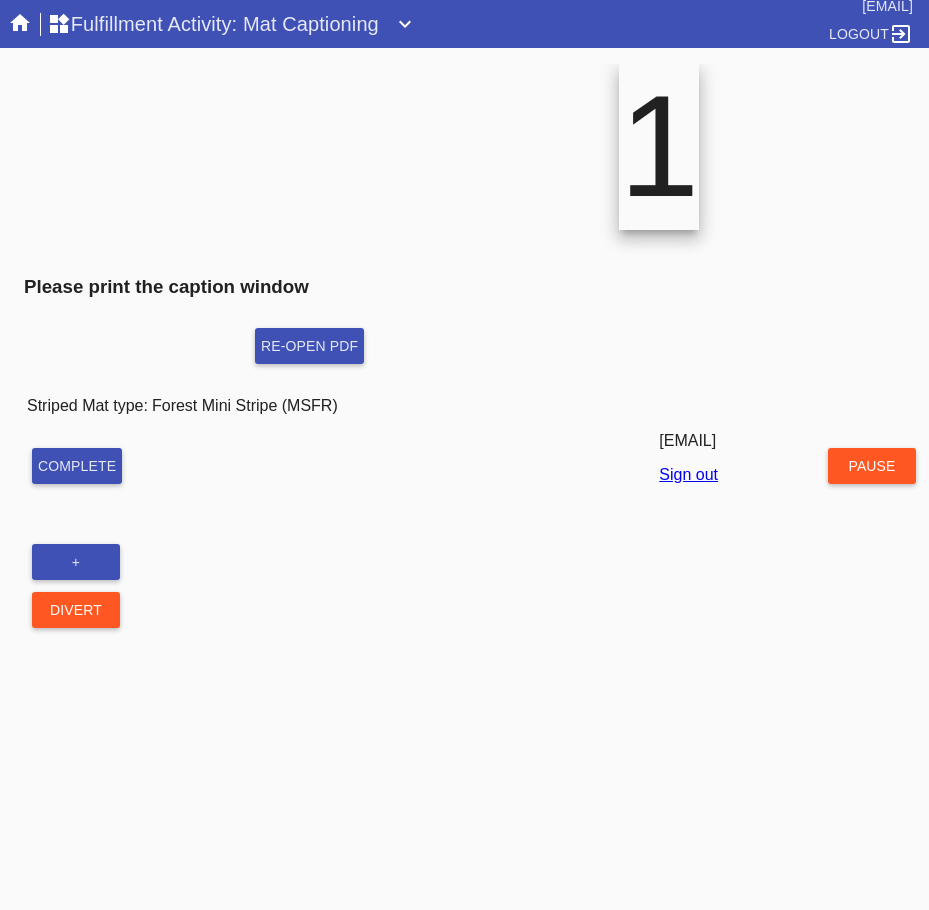scroll, scrollTop: 0, scrollLeft: 0, axis: both 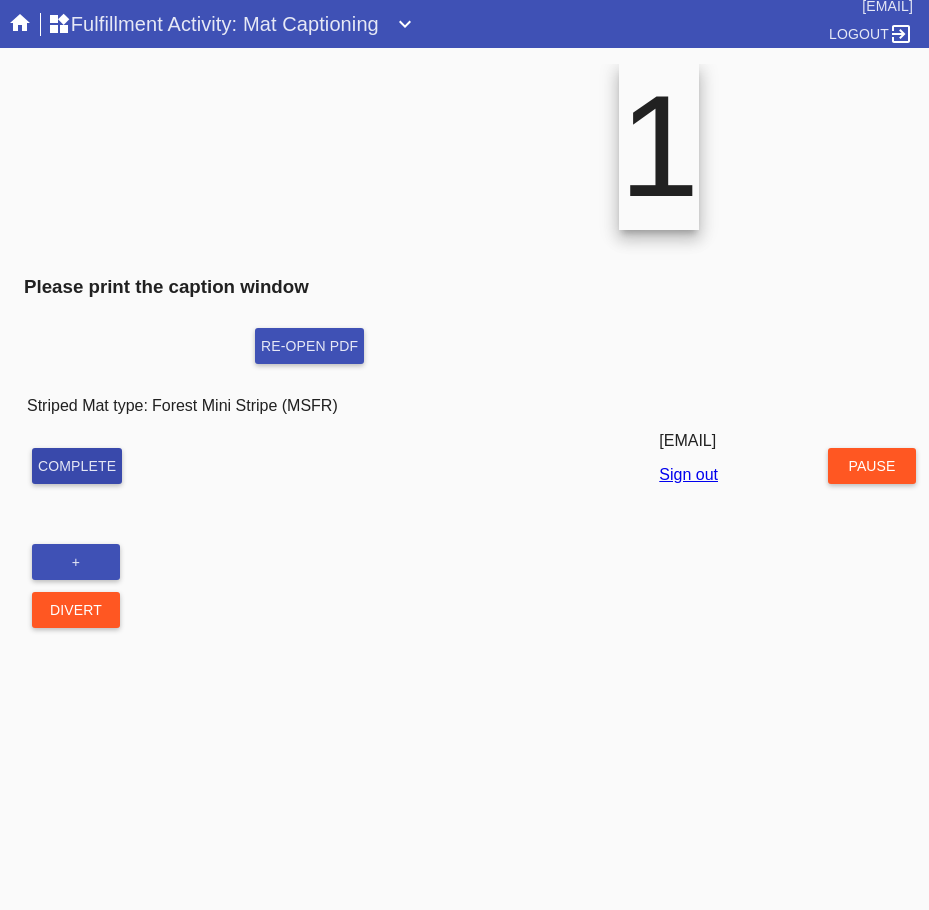 click on "Complete" at bounding box center (77, 466) 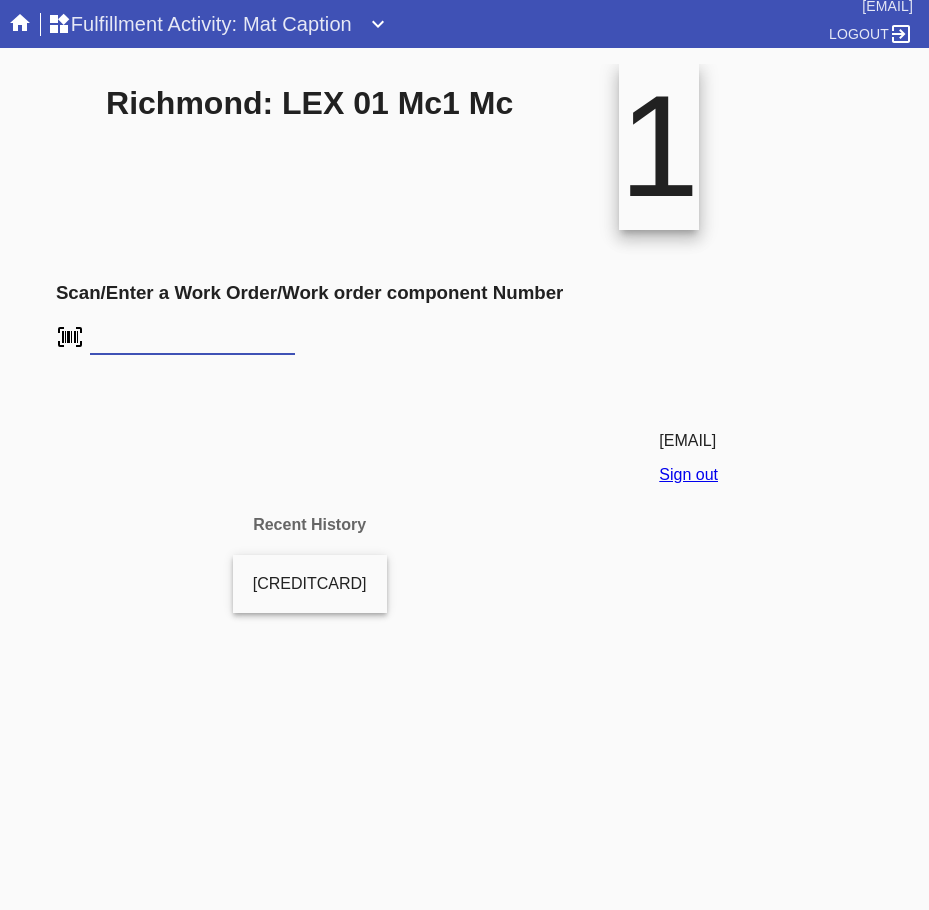 scroll, scrollTop: 0, scrollLeft: 0, axis: both 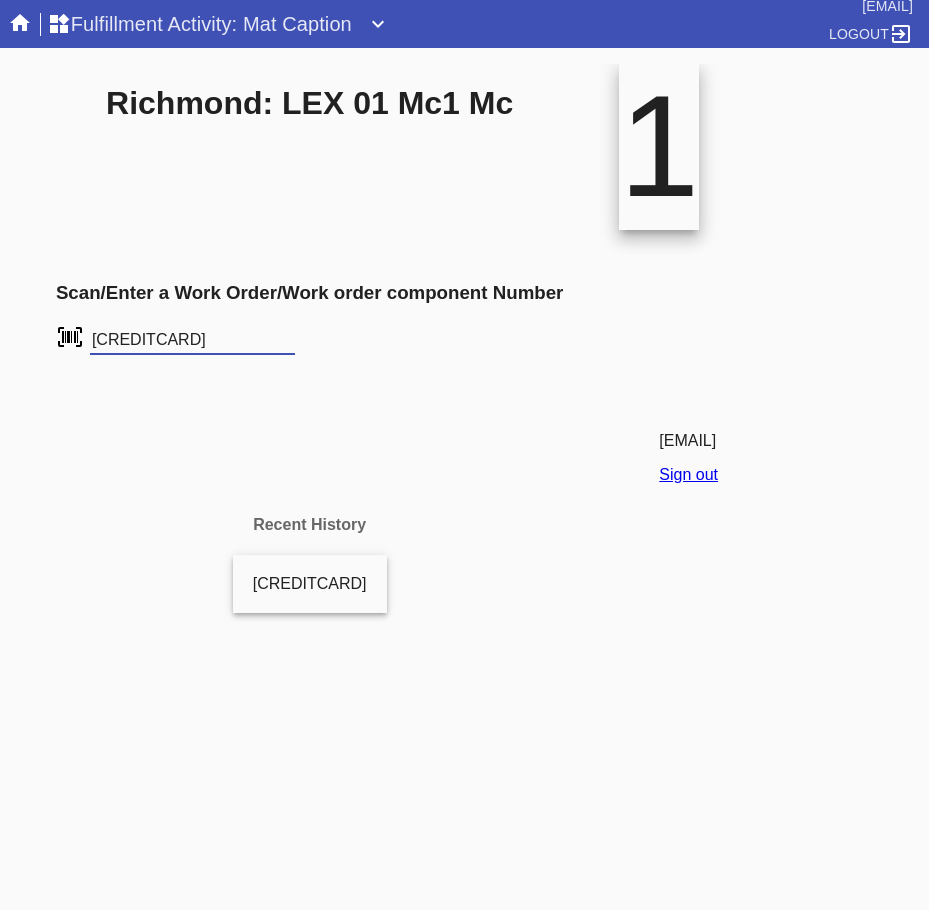 type on "C69966725453" 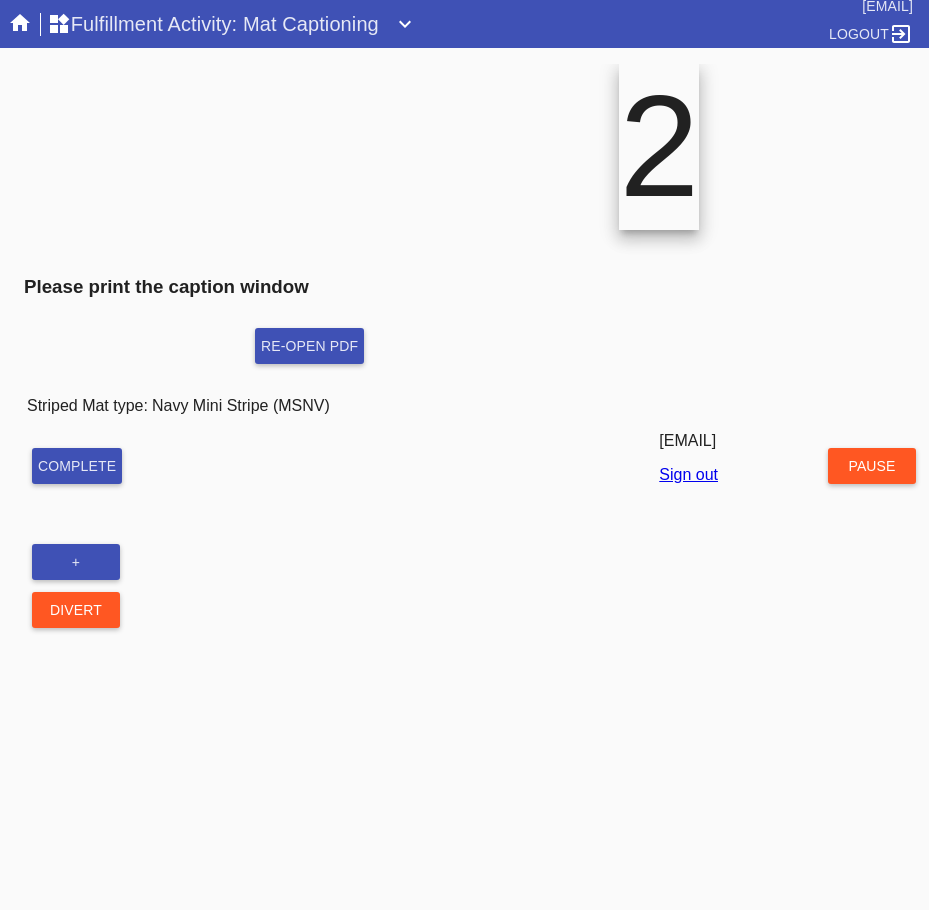 scroll, scrollTop: 0, scrollLeft: 0, axis: both 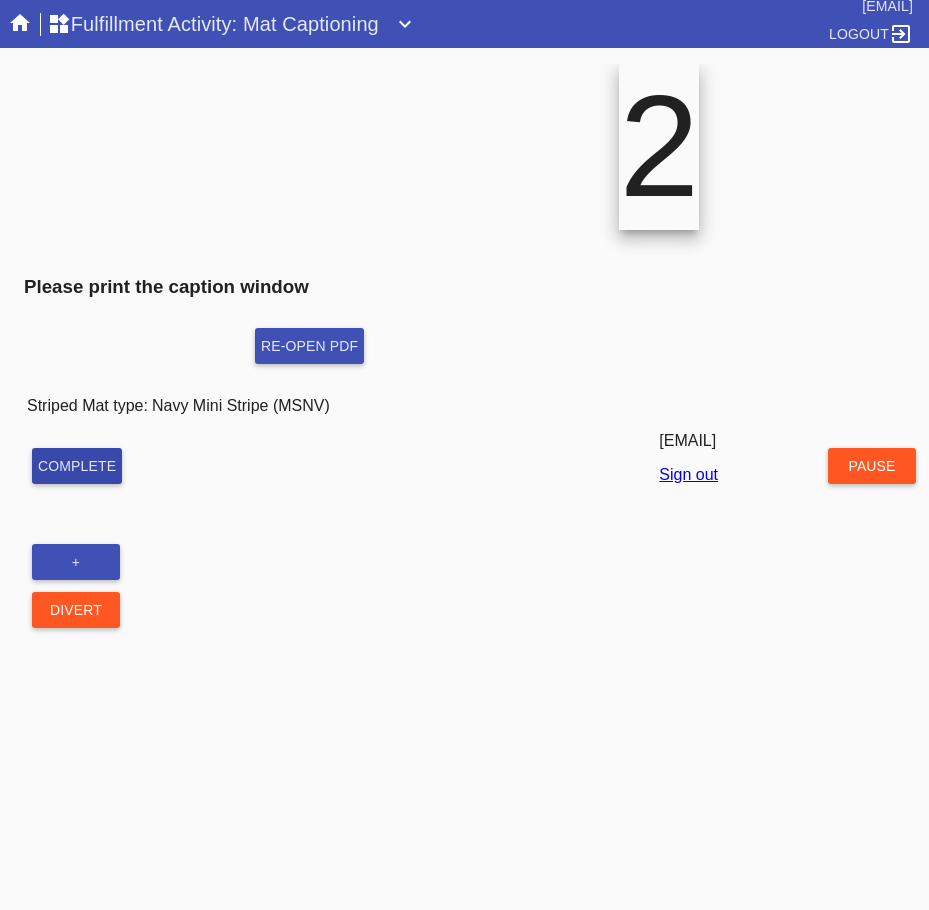 click on "Complete" at bounding box center [77, 466] 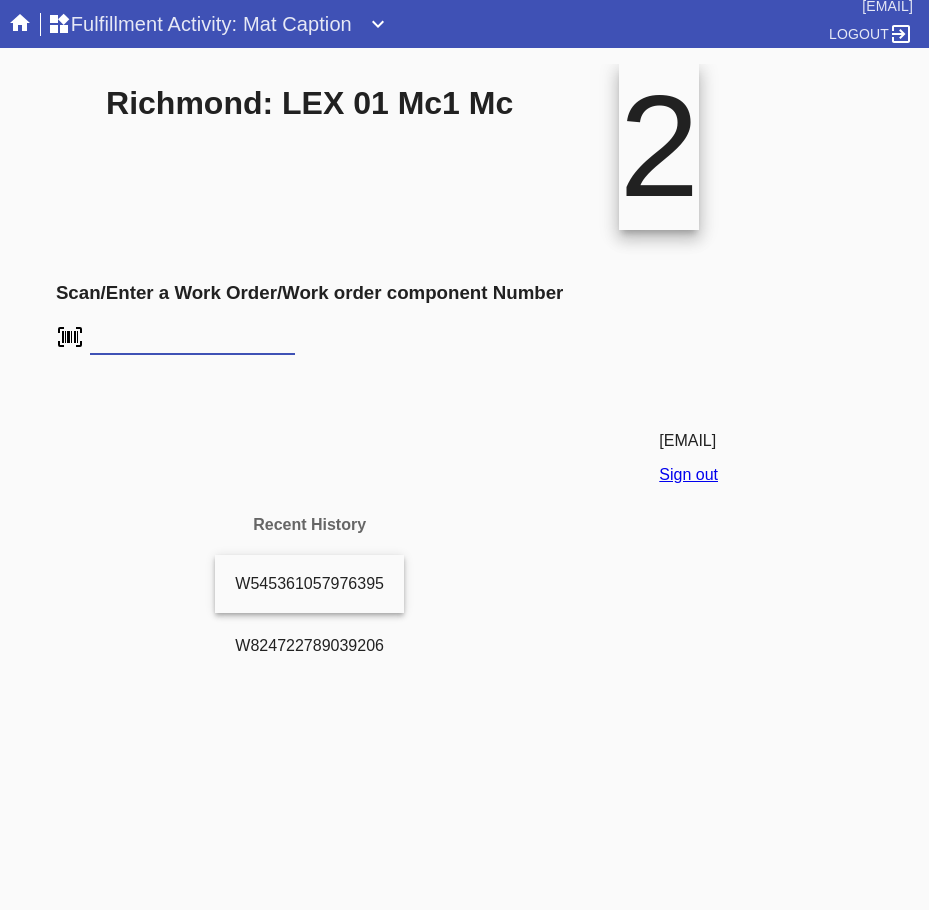 scroll, scrollTop: 0, scrollLeft: 0, axis: both 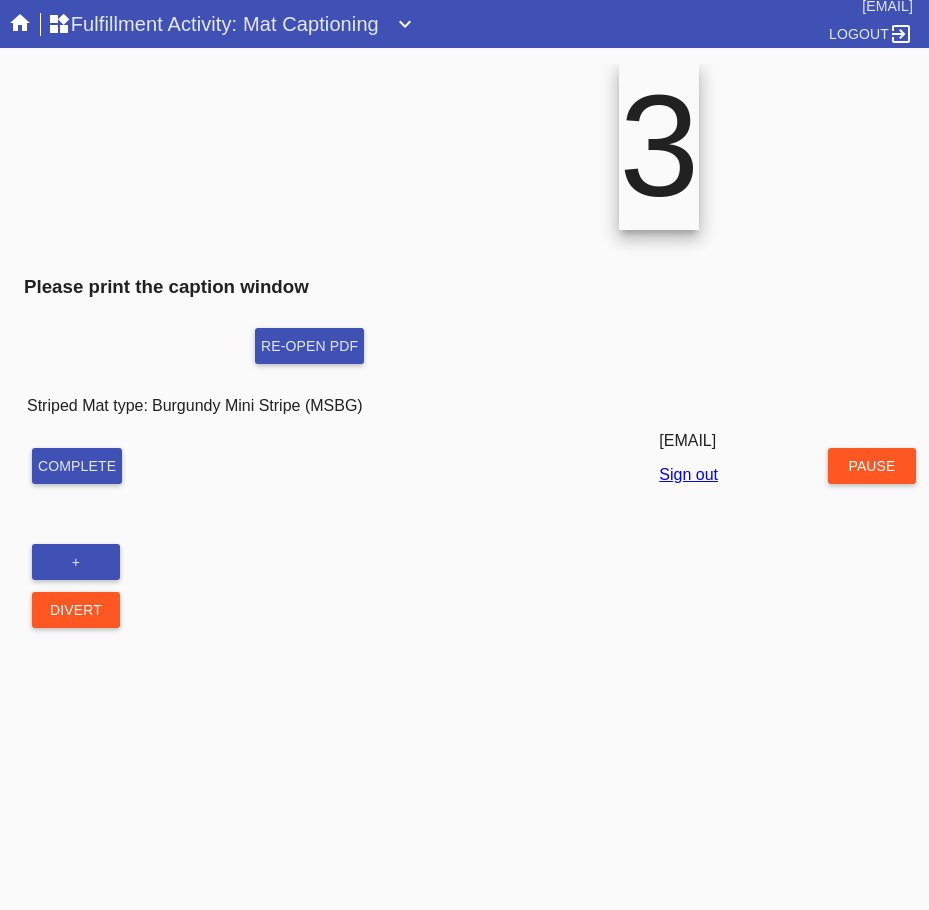 click on "Complete" at bounding box center (77, 466) 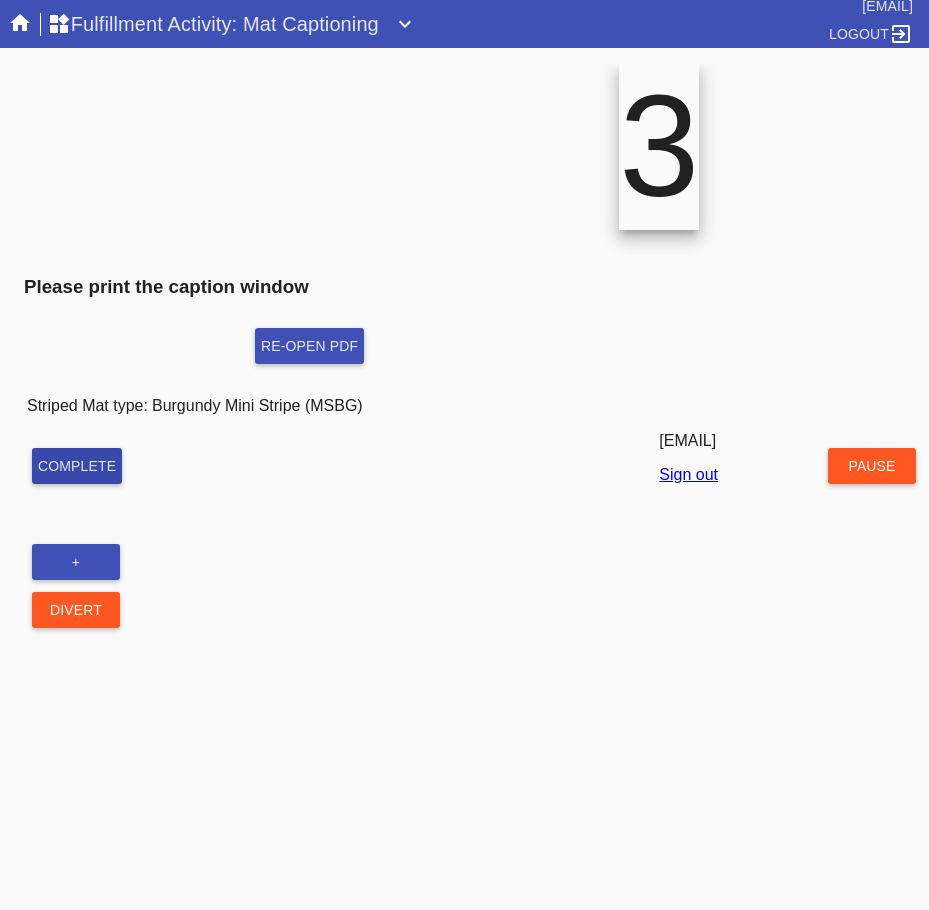 click on "Complete" at bounding box center [77, 466] 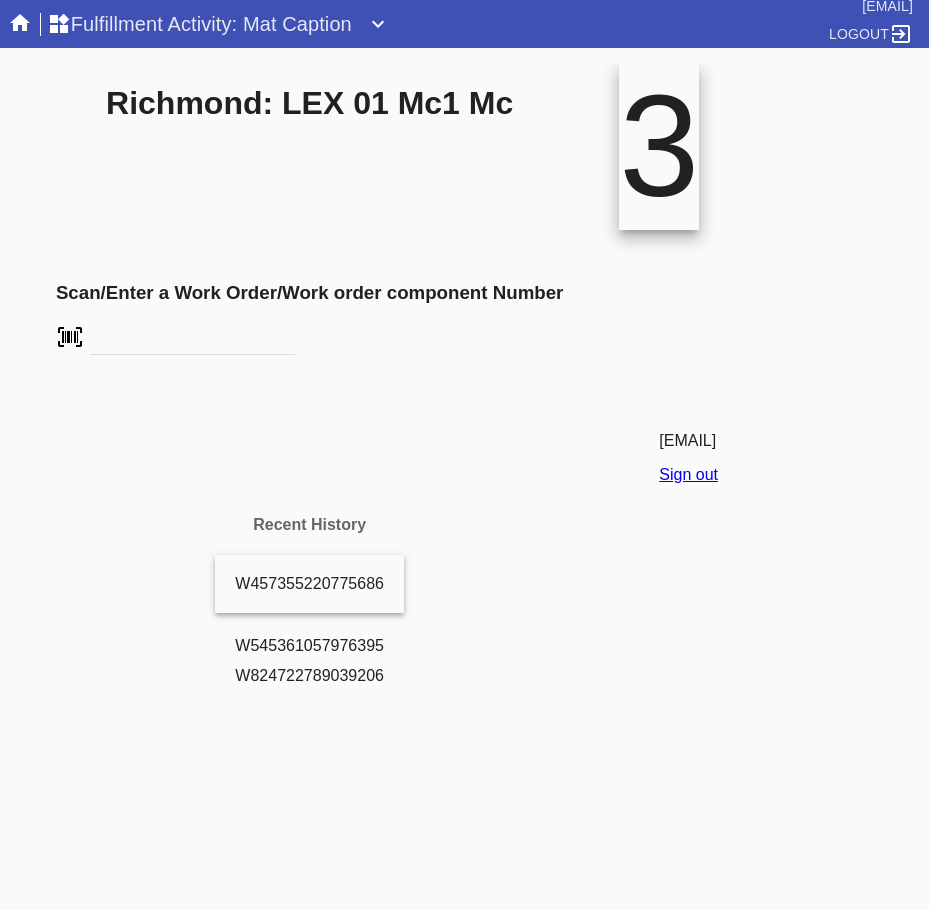scroll, scrollTop: 0, scrollLeft: 0, axis: both 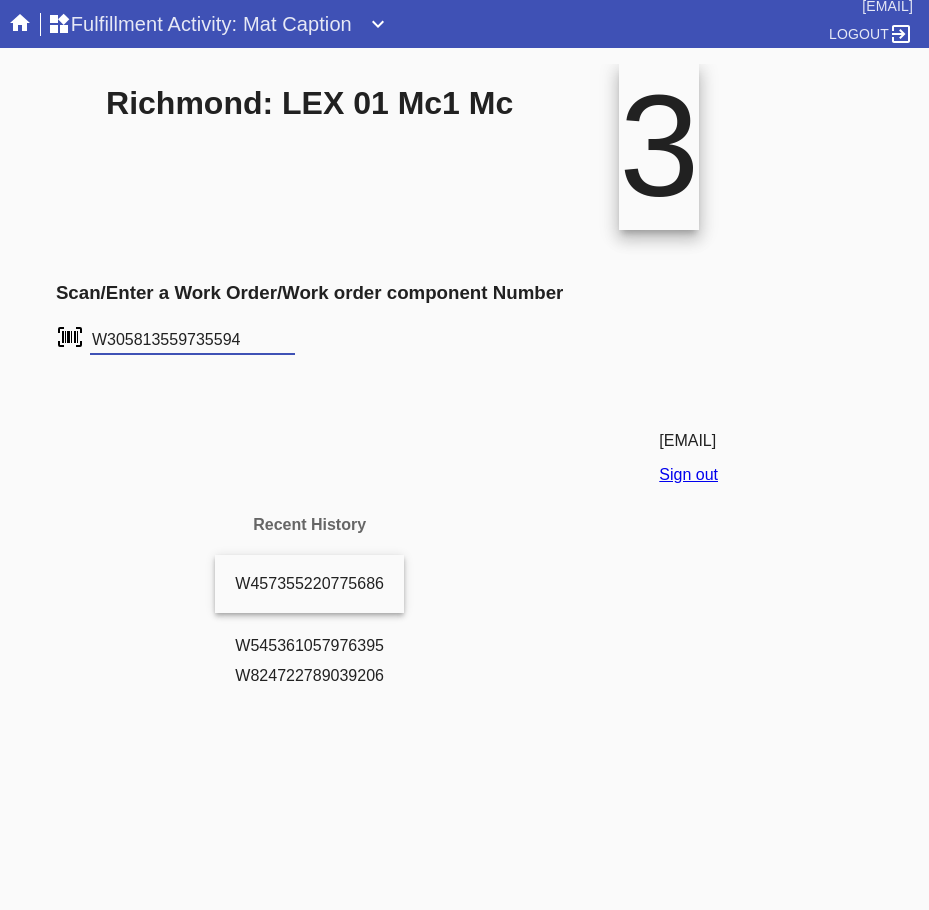 type on "W305813559735594" 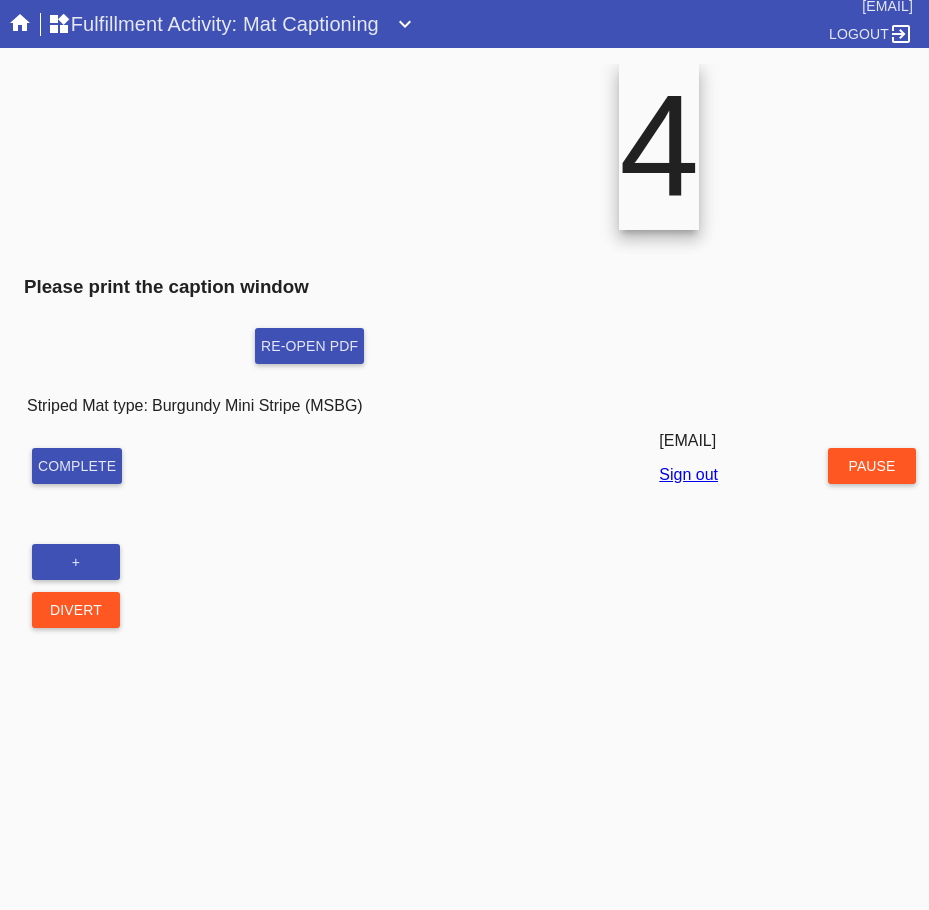 scroll, scrollTop: 0, scrollLeft: 0, axis: both 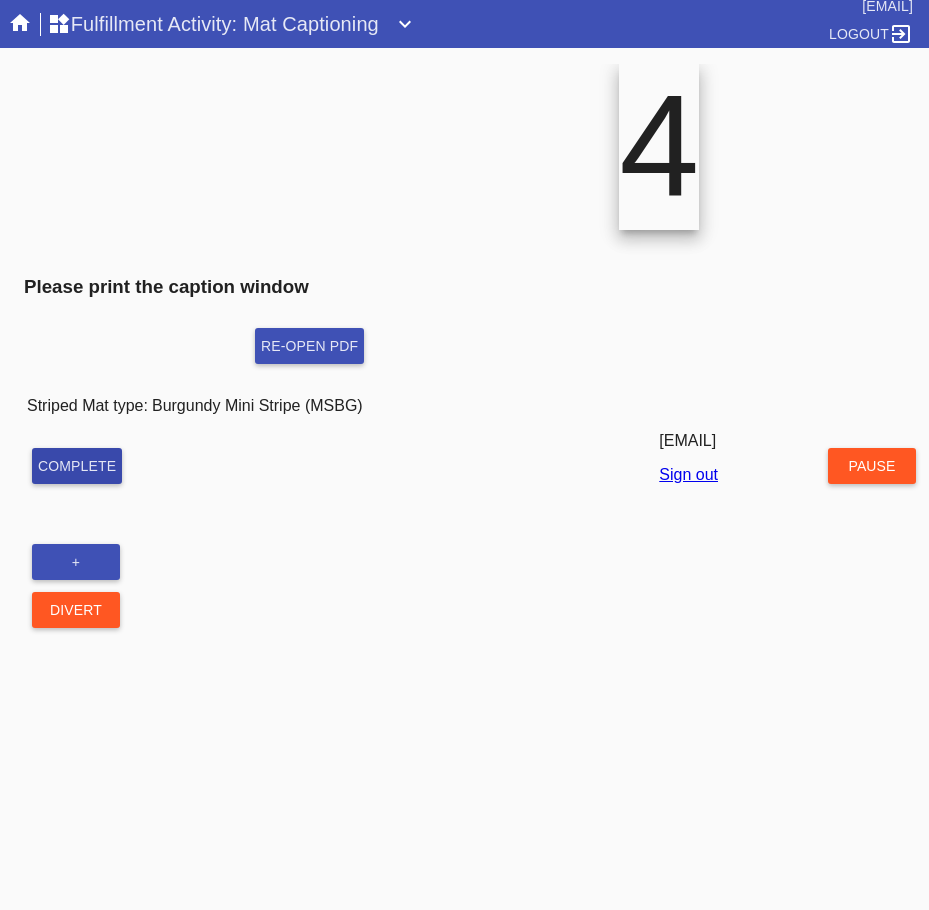 click on "Complete" at bounding box center (77, 466) 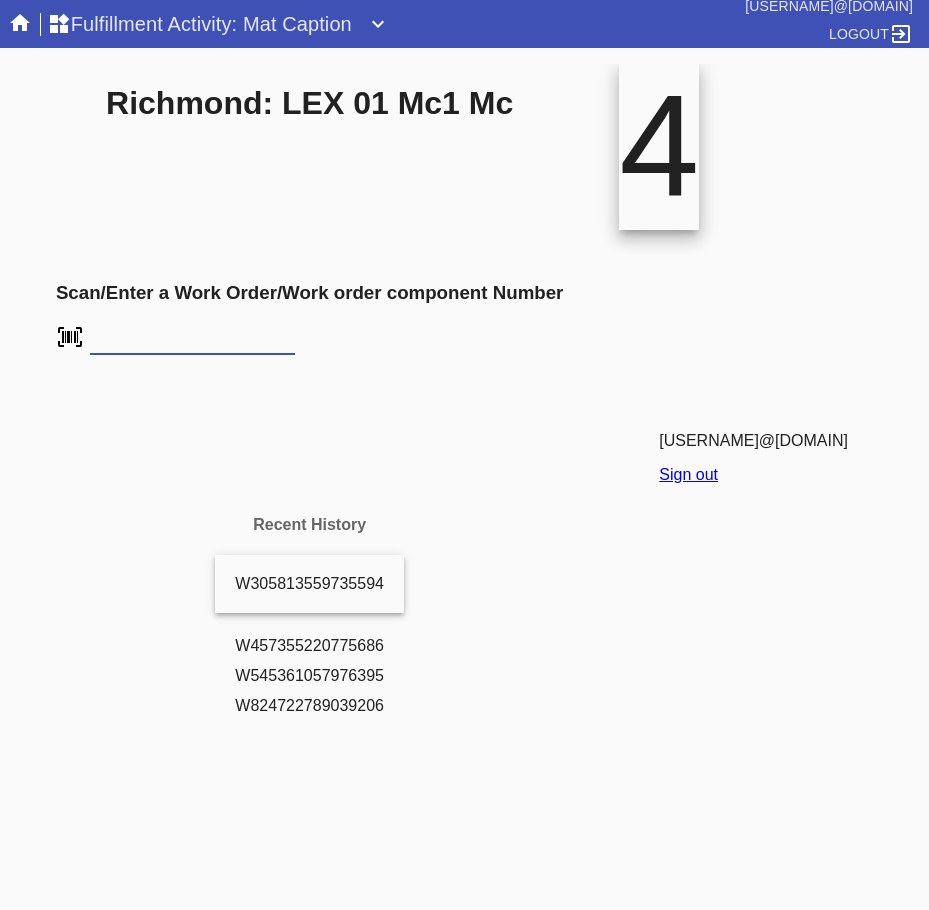 scroll, scrollTop: 0, scrollLeft: 0, axis: both 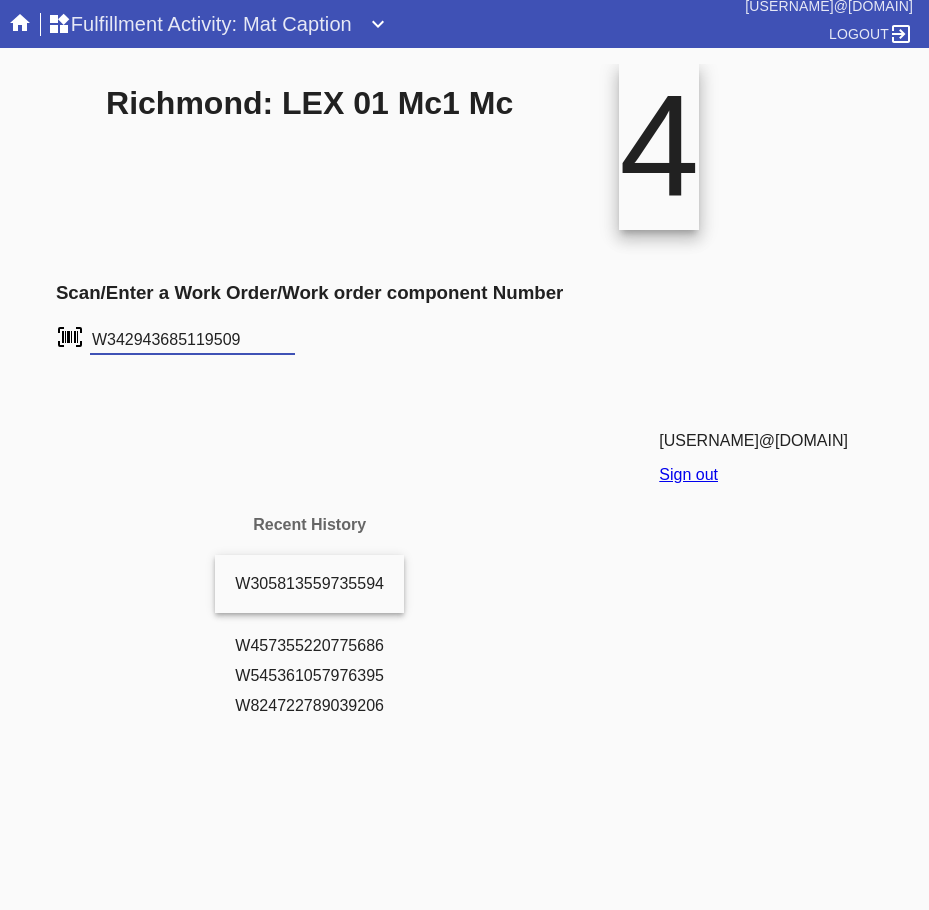 type on "W342943685119509" 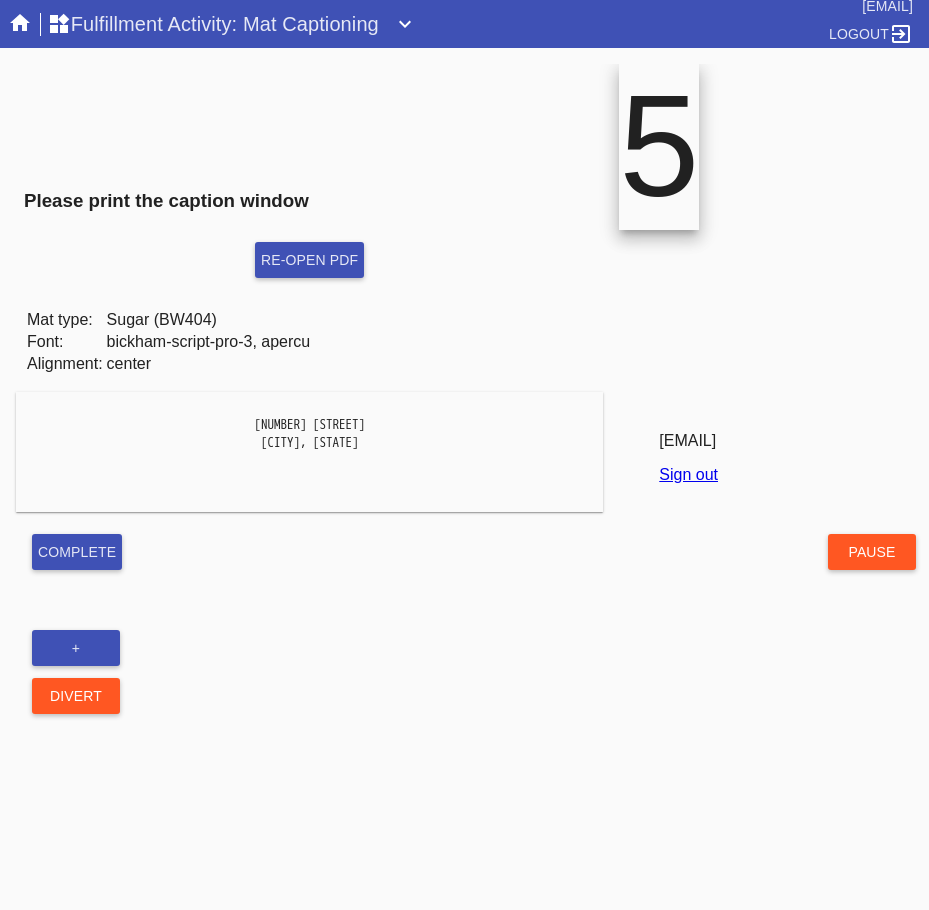 scroll, scrollTop: 0, scrollLeft: 0, axis: both 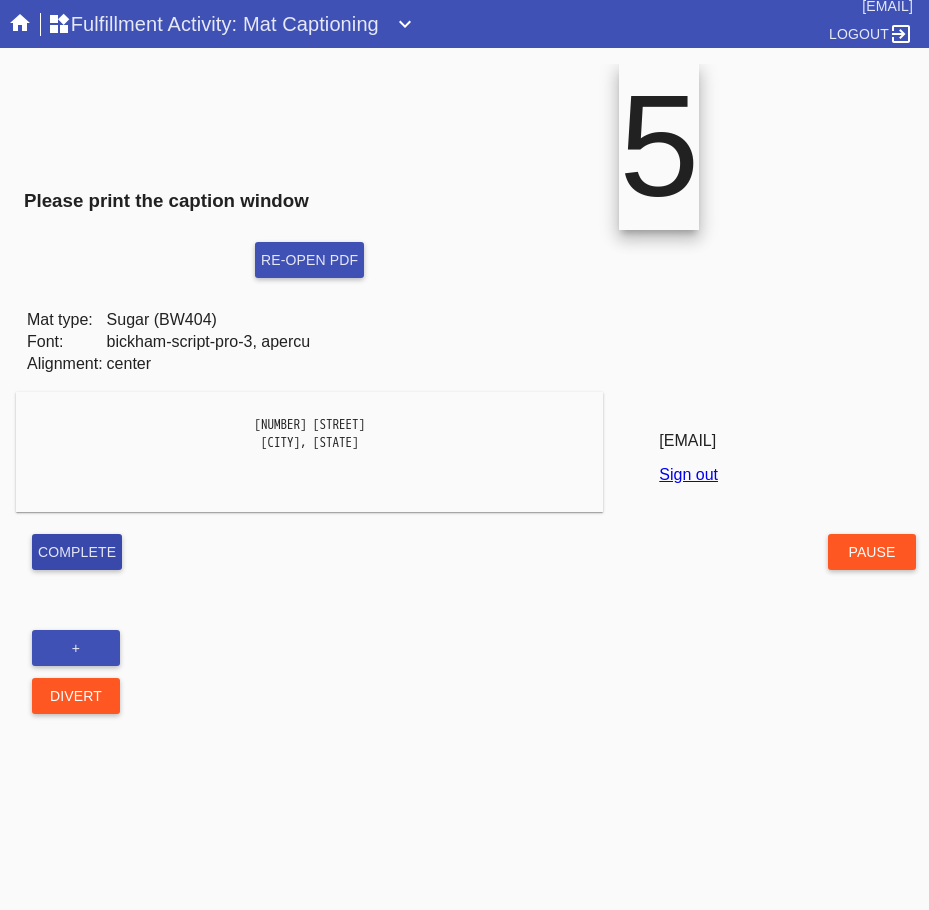 click on "Complete" at bounding box center [77, 552] 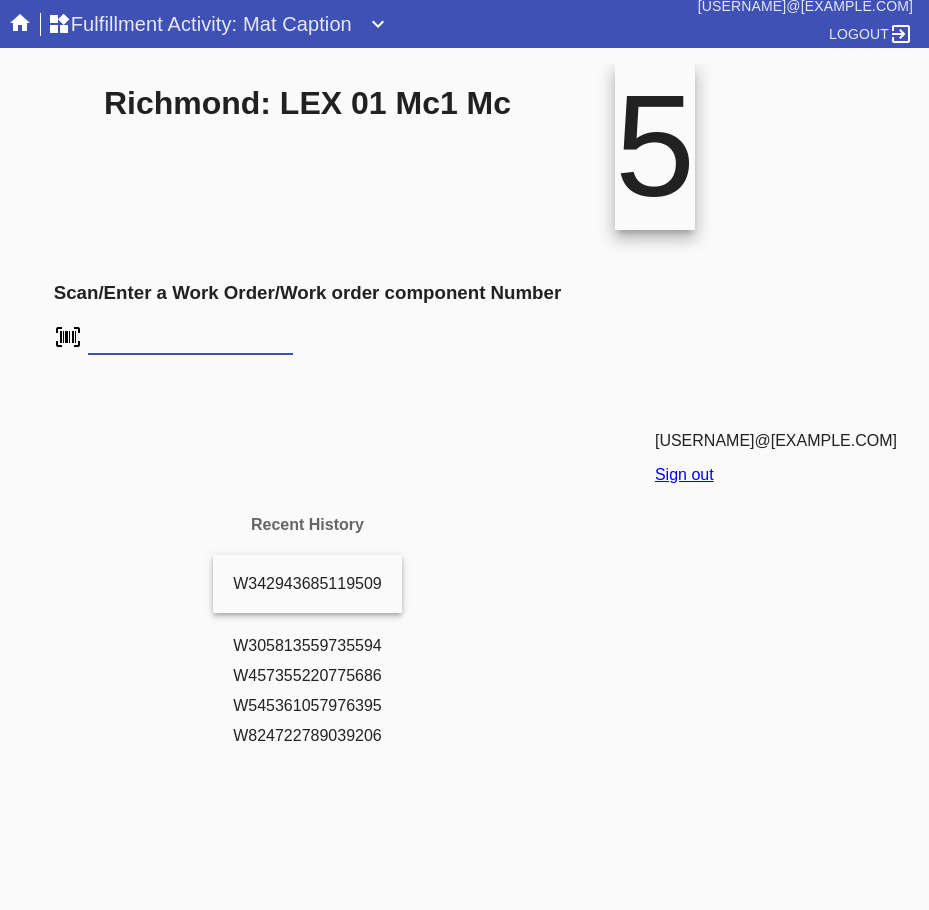 scroll, scrollTop: 0, scrollLeft: 0, axis: both 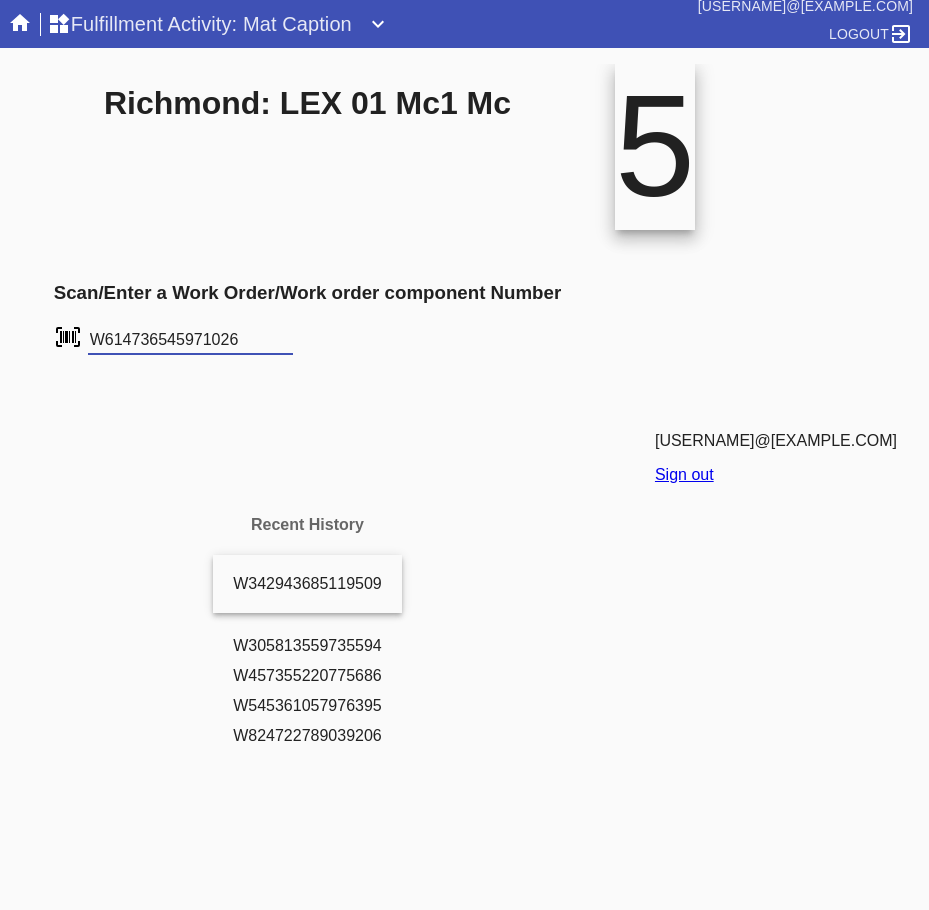 type on "W614736545971026" 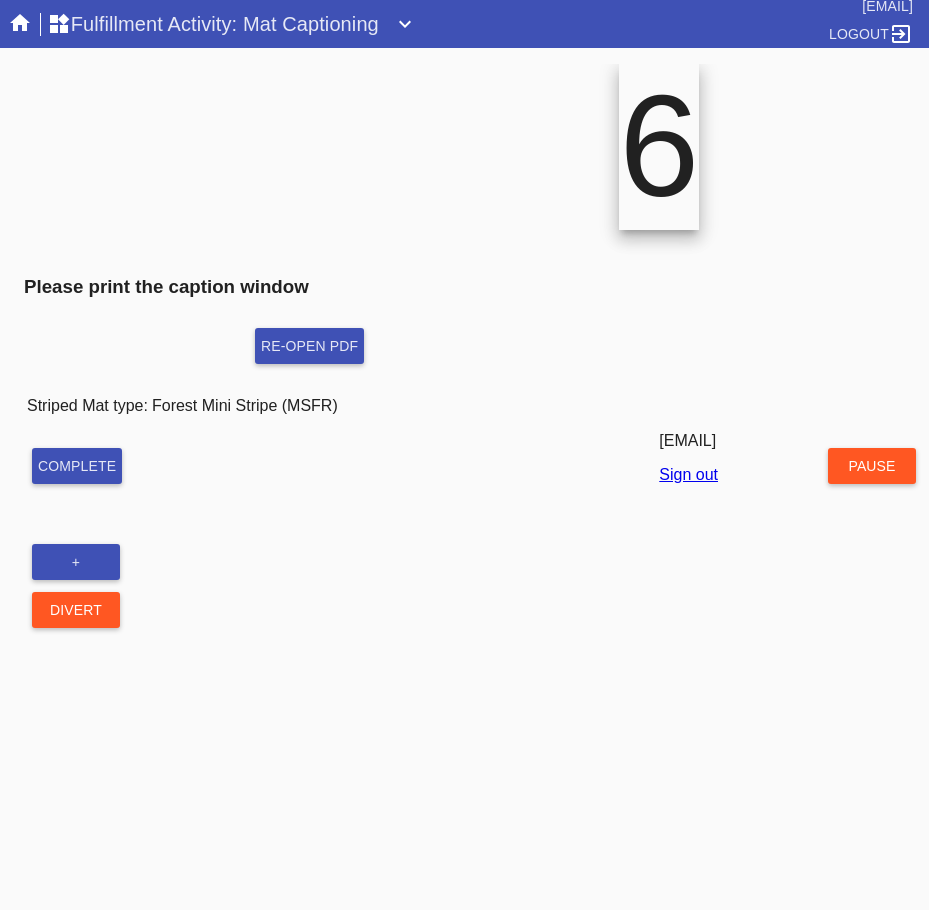 scroll, scrollTop: 0, scrollLeft: 0, axis: both 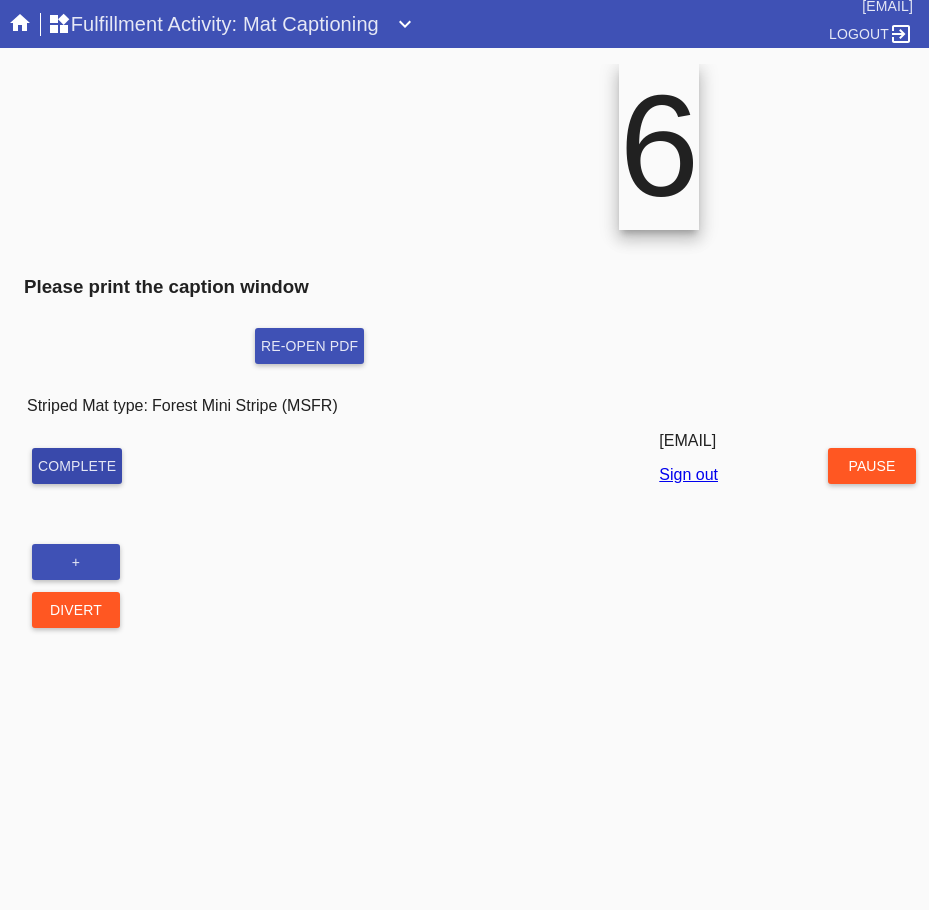 click on "Complete" at bounding box center [77, 466] 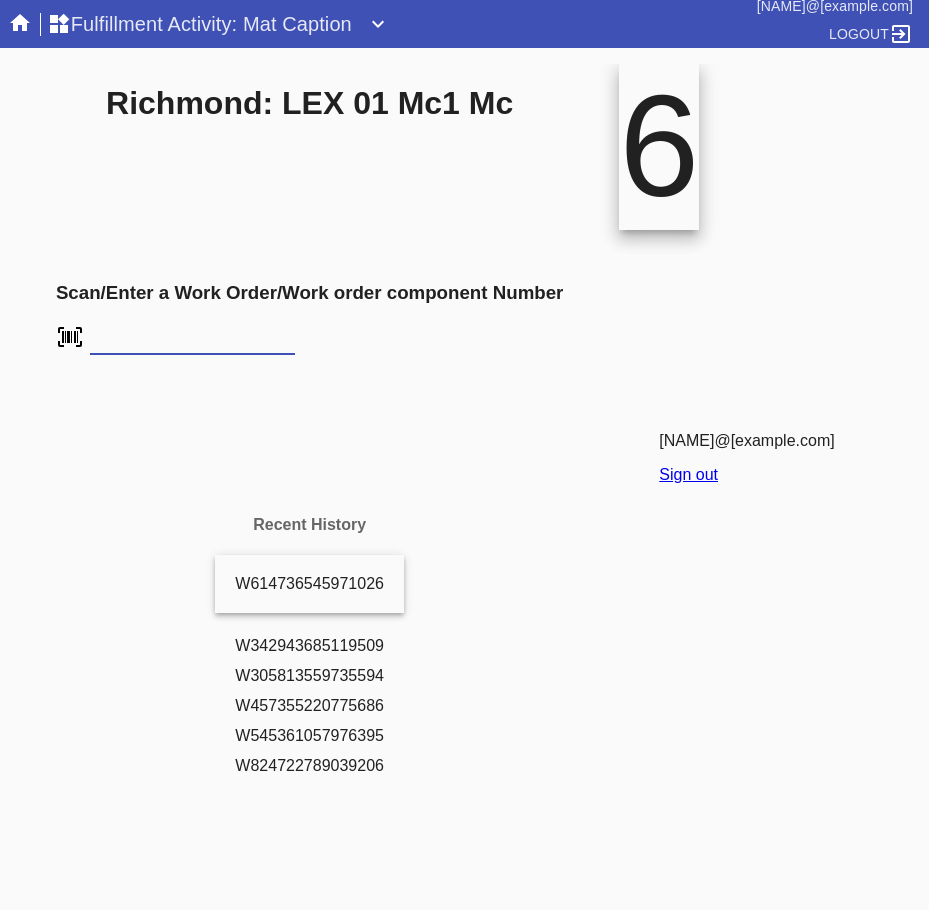scroll, scrollTop: 0, scrollLeft: 0, axis: both 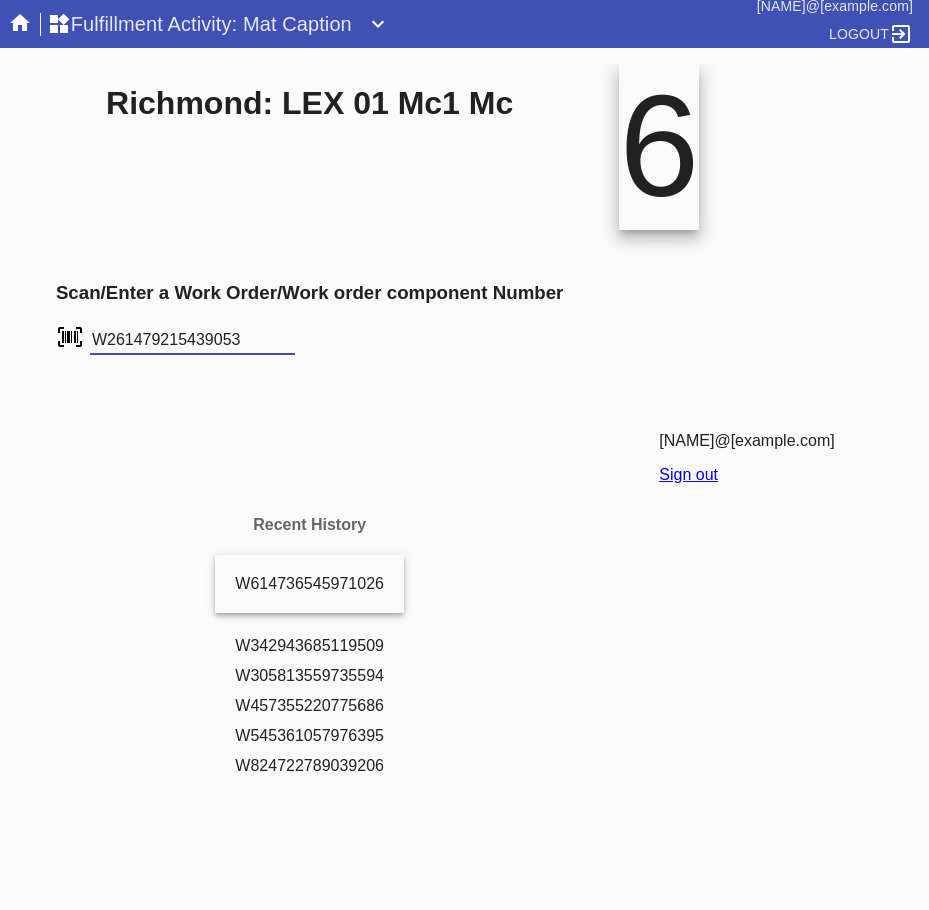 type on "W261479215439053" 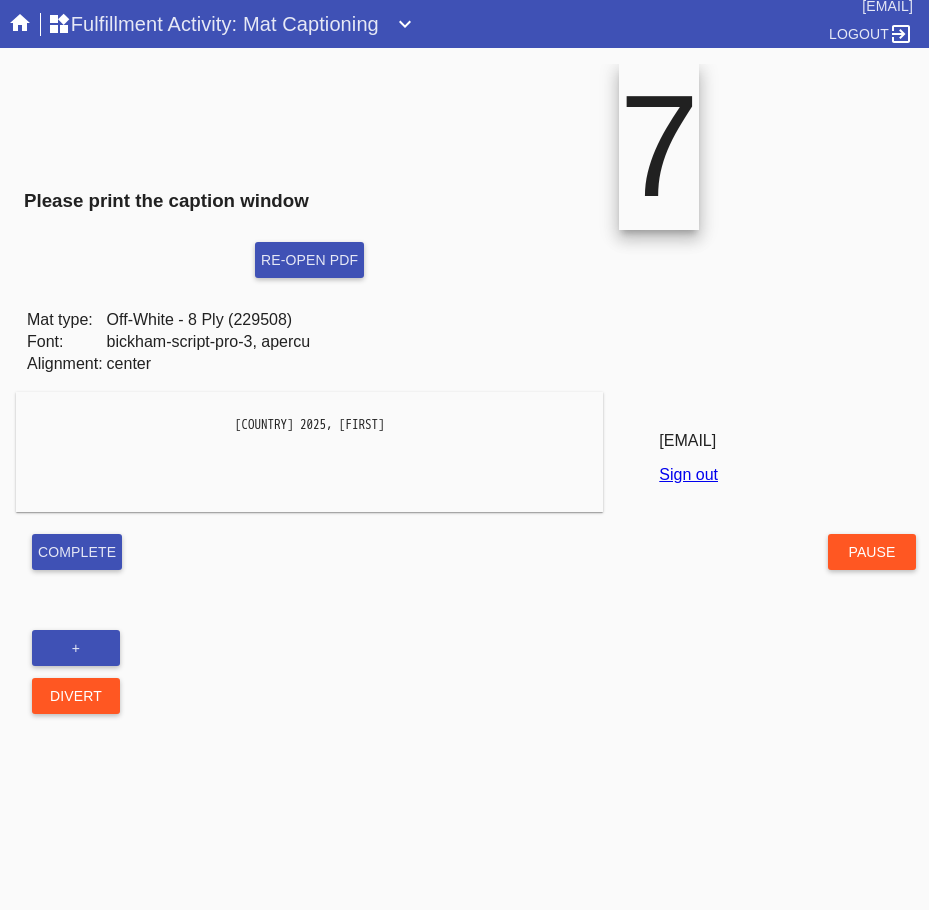 scroll, scrollTop: 0, scrollLeft: 0, axis: both 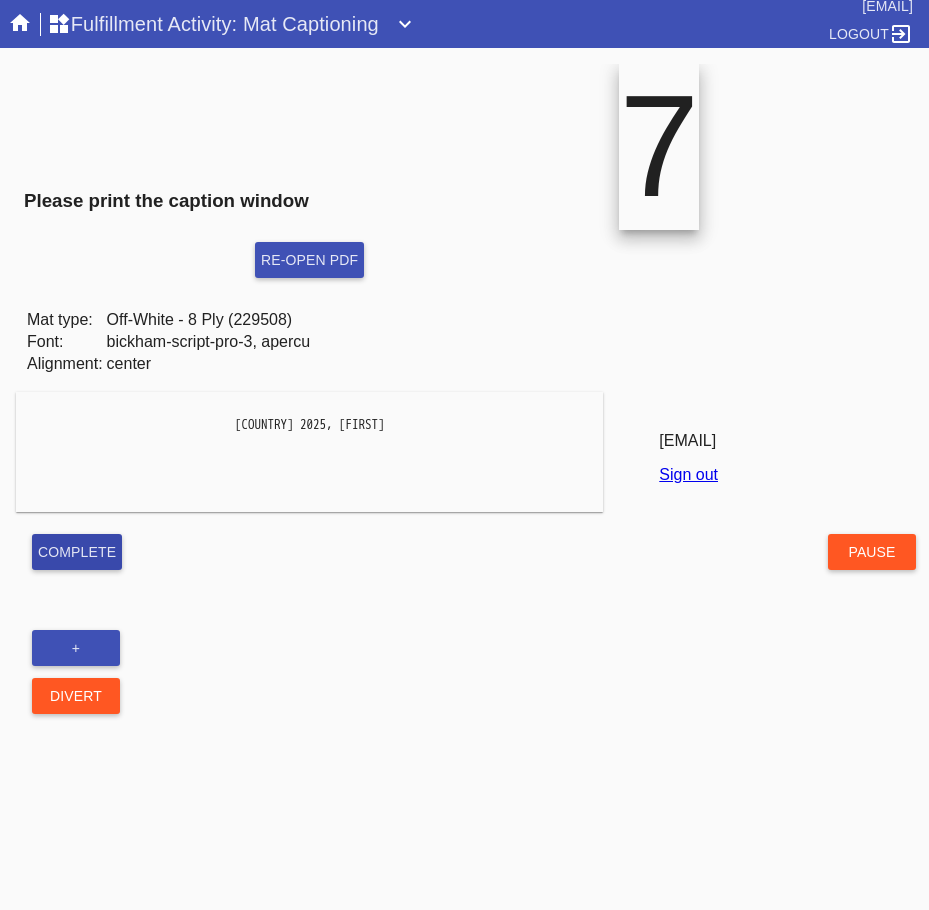 click on "Complete" at bounding box center (77, 552) 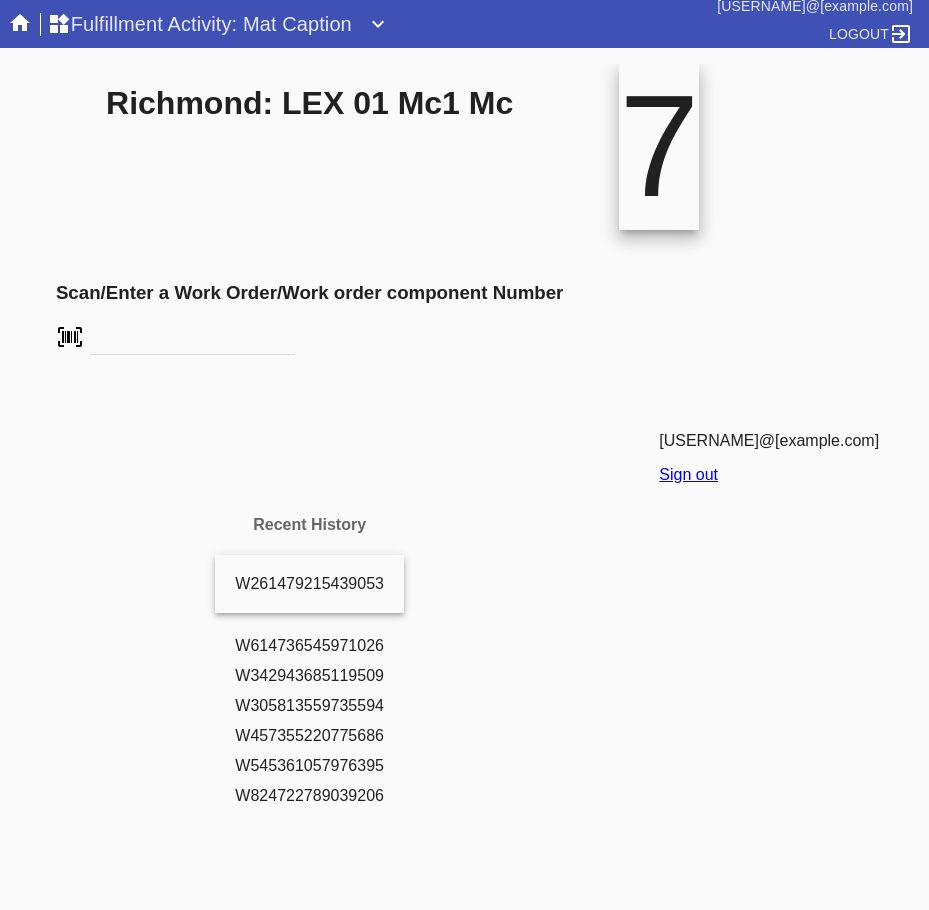 scroll, scrollTop: 0, scrollLeft: 0, axis: both 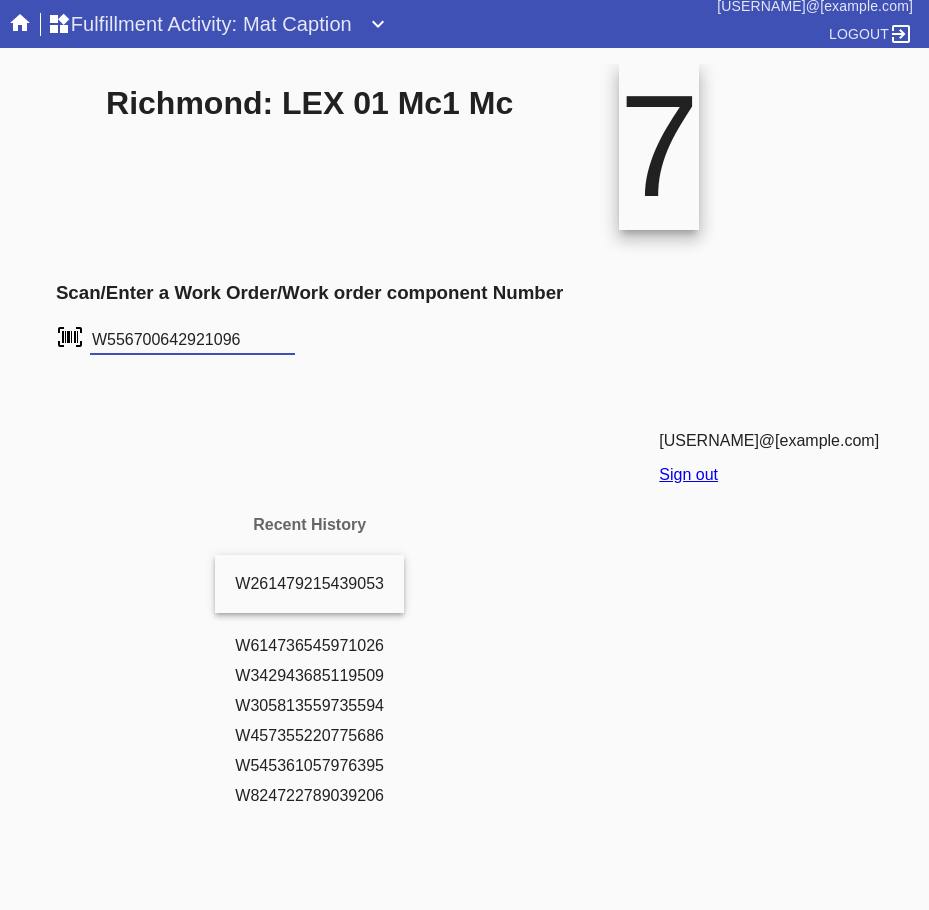type on "W556700642921096" 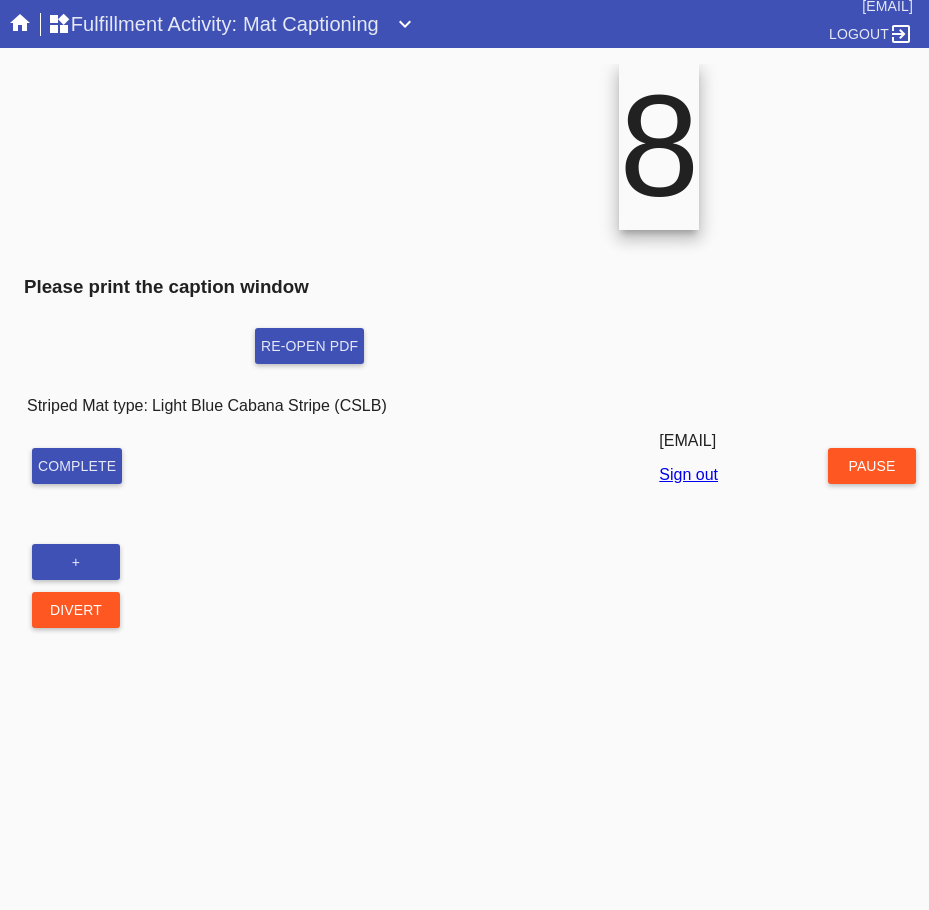 scroll, scrollTop: 0, scrollLeft: 0, axis: both 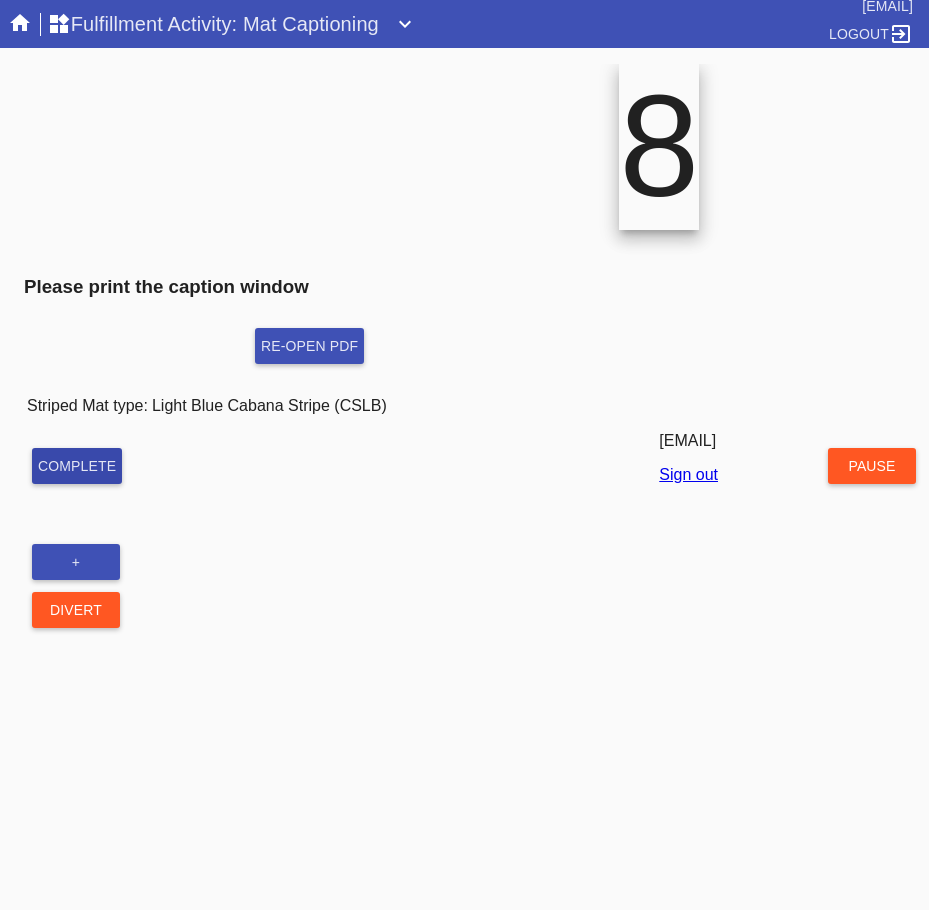 click on "Complete" at bounding box center (77, 466) 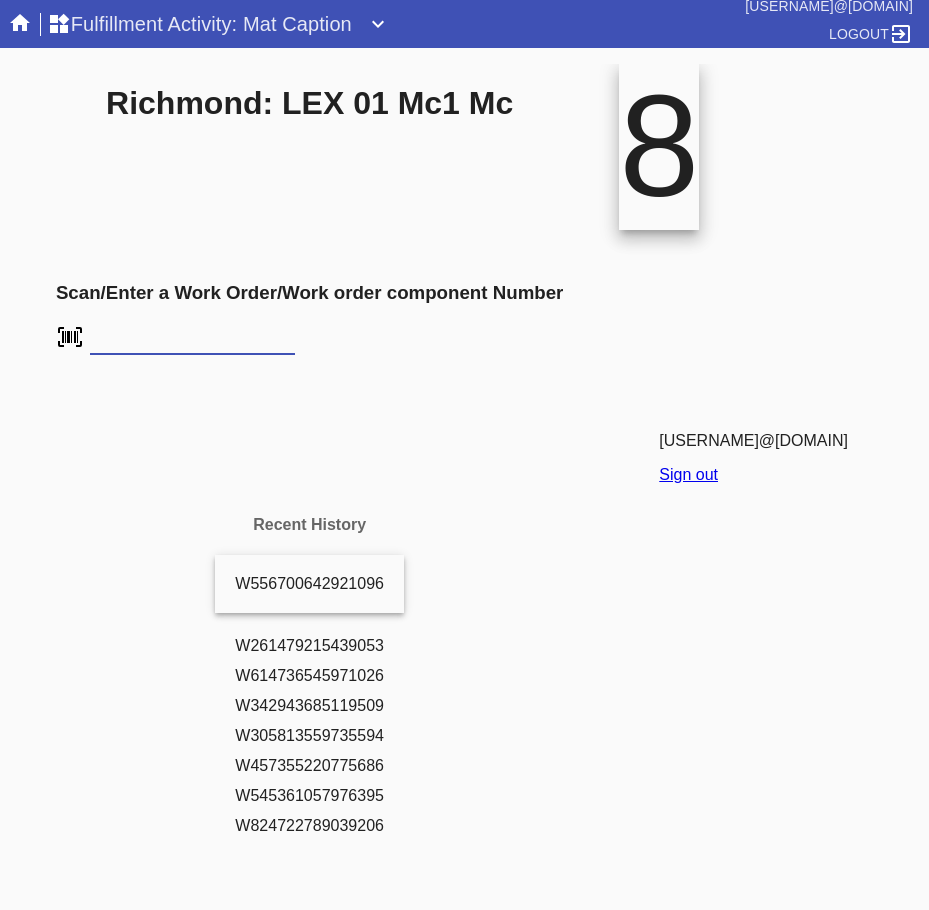 scroll, scrollTop: 0, scrollLeft: 0, axis: both 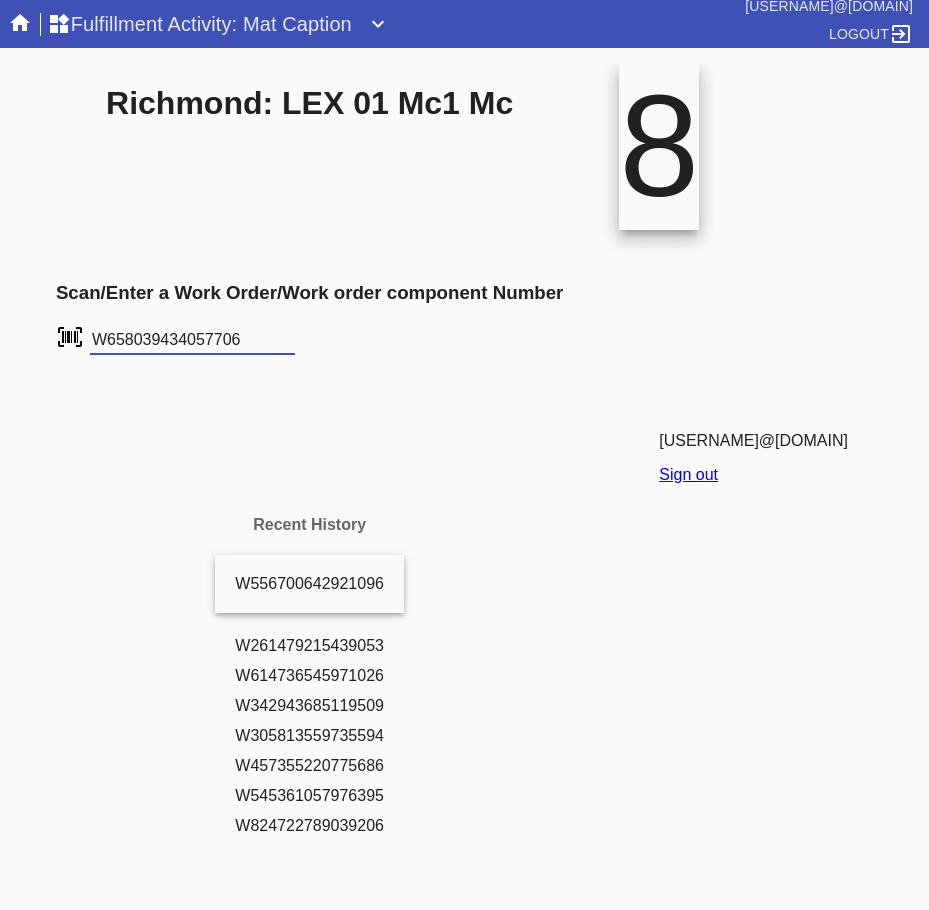 type on "W658039434057706" 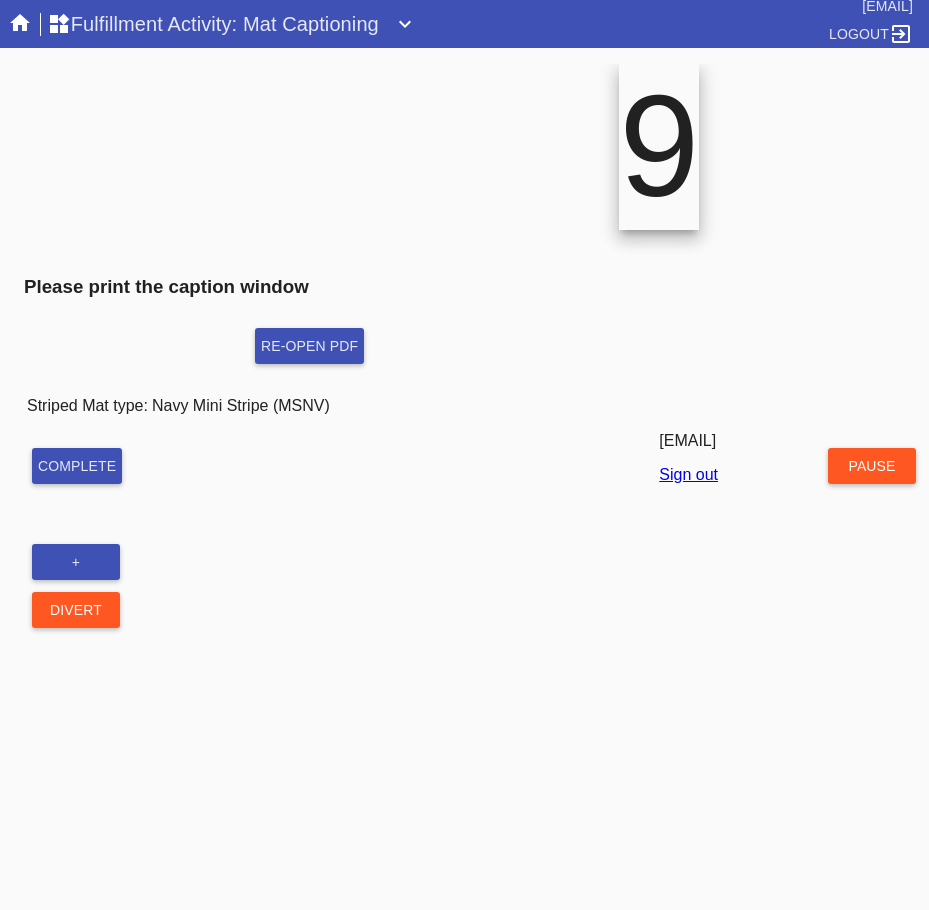 scroll, scrollTop: 0, scrollLeft: 0, axis: both 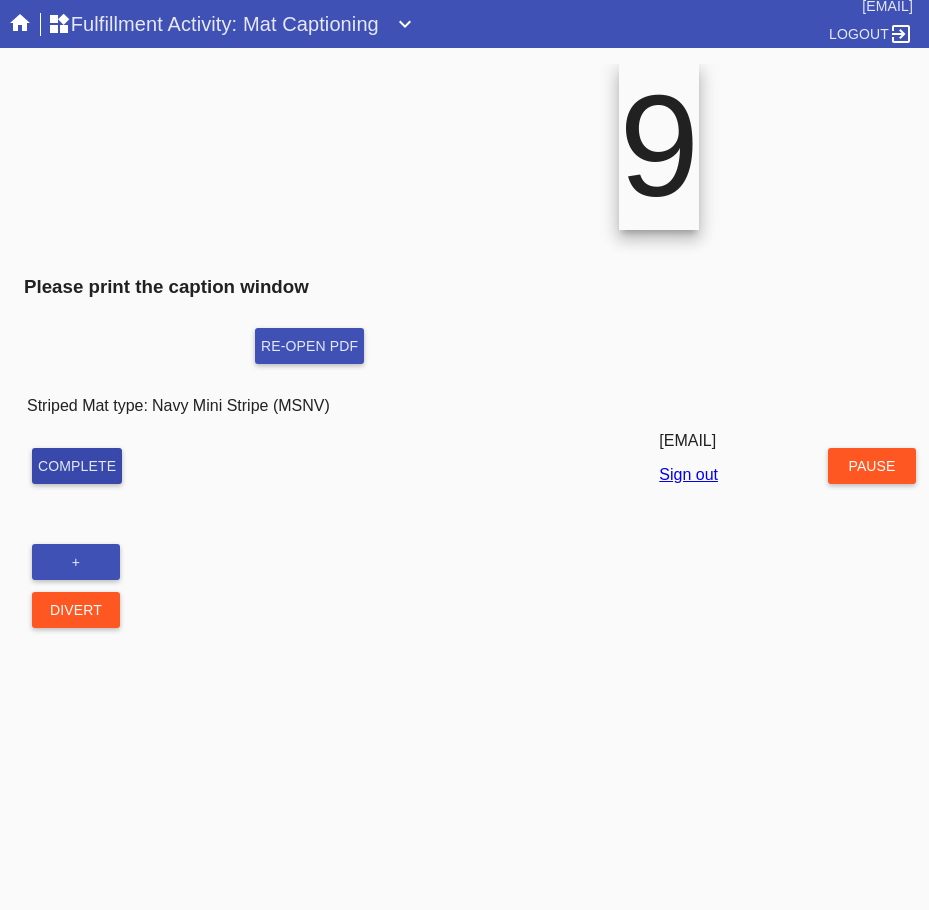 click on "Complete" at bounding box center [77, 466] 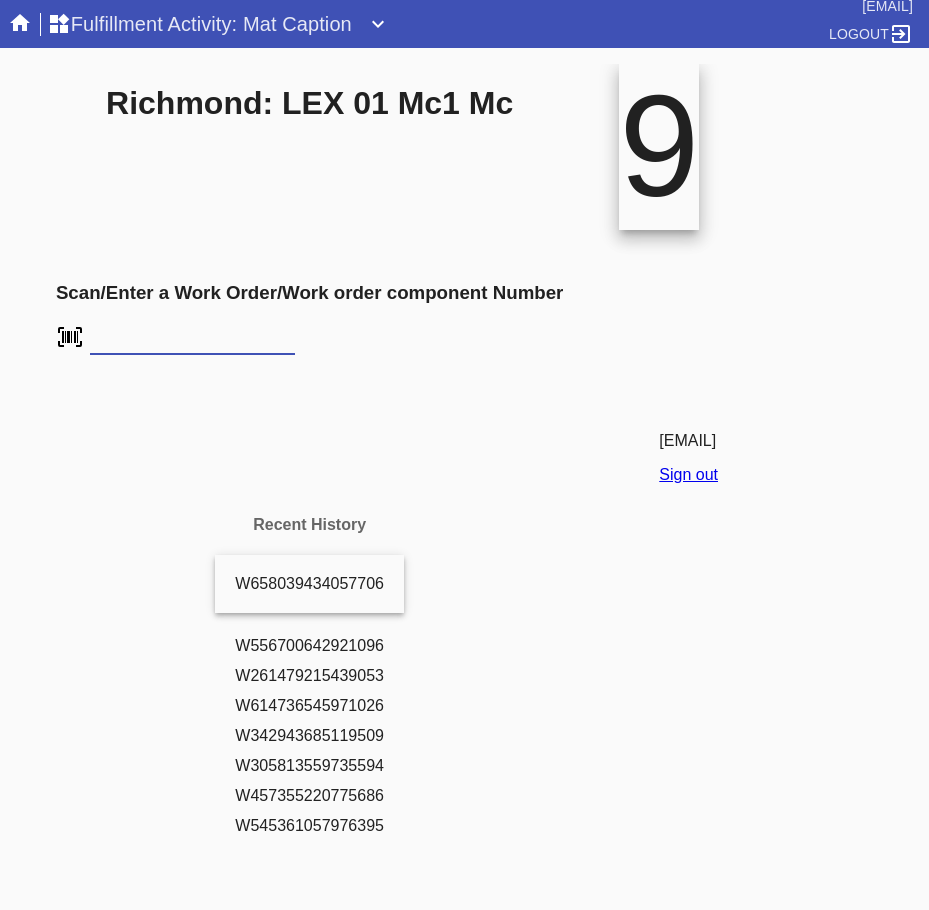 scroll, scrollTop: 0, scrollLeft: 0, axis: both 